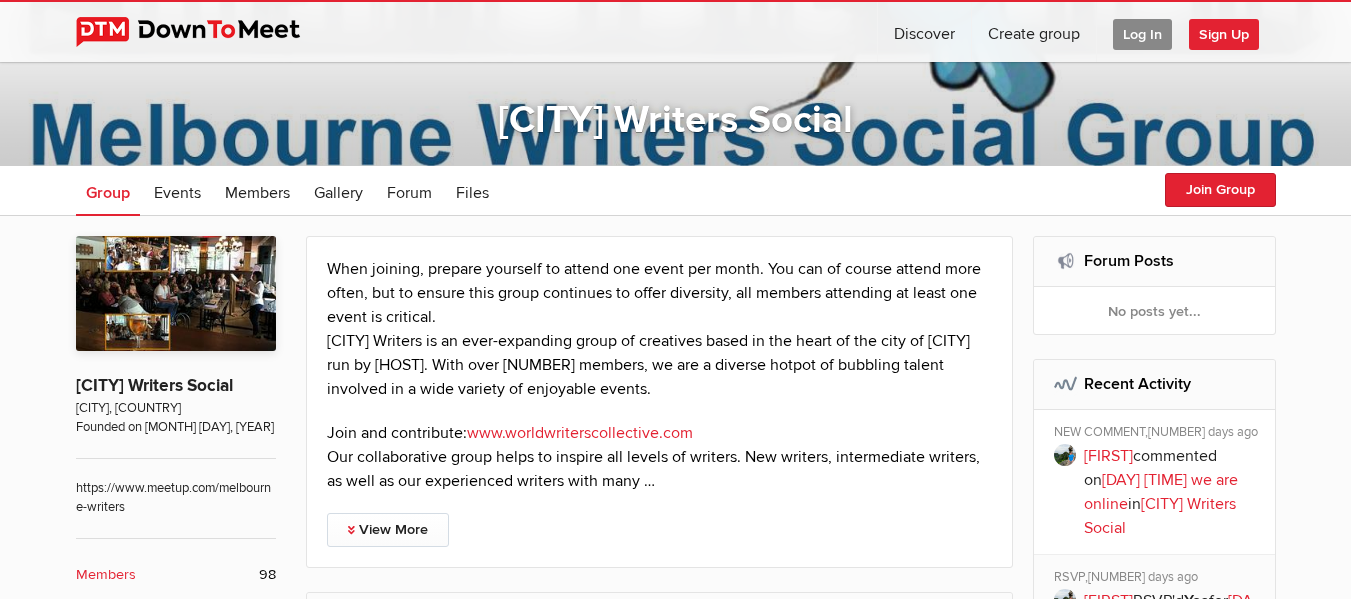 scroll, scrollTop: 400, scrollLeft: 0, axis: vertical 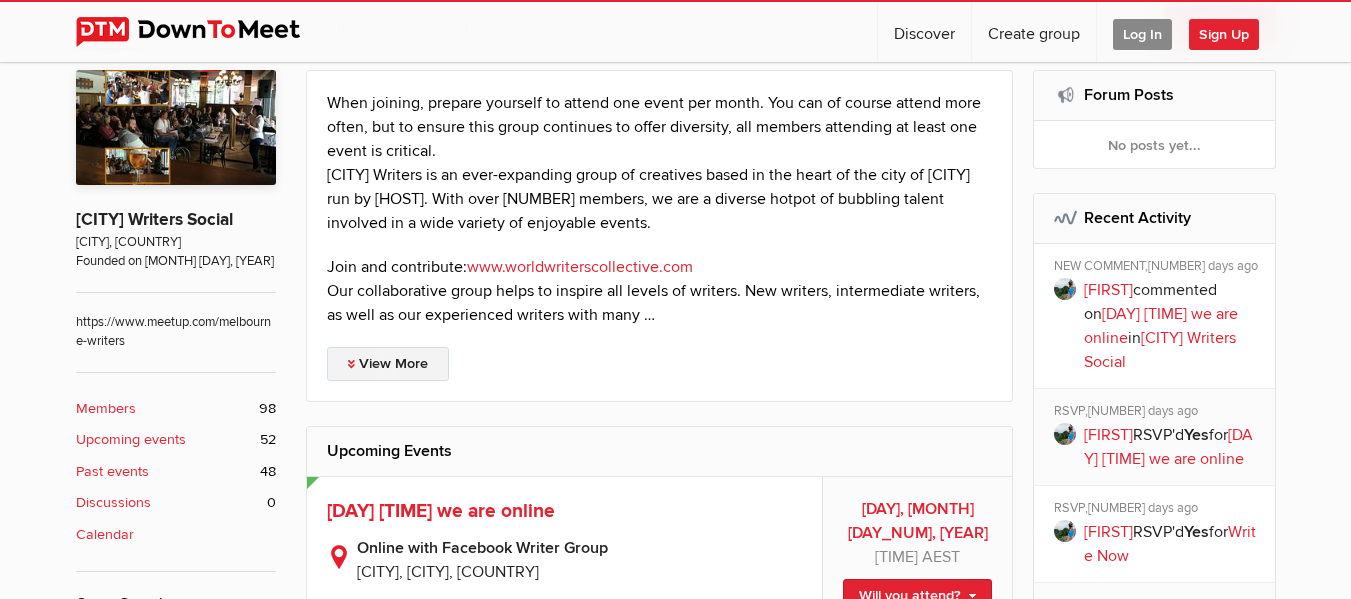 click on "View More" 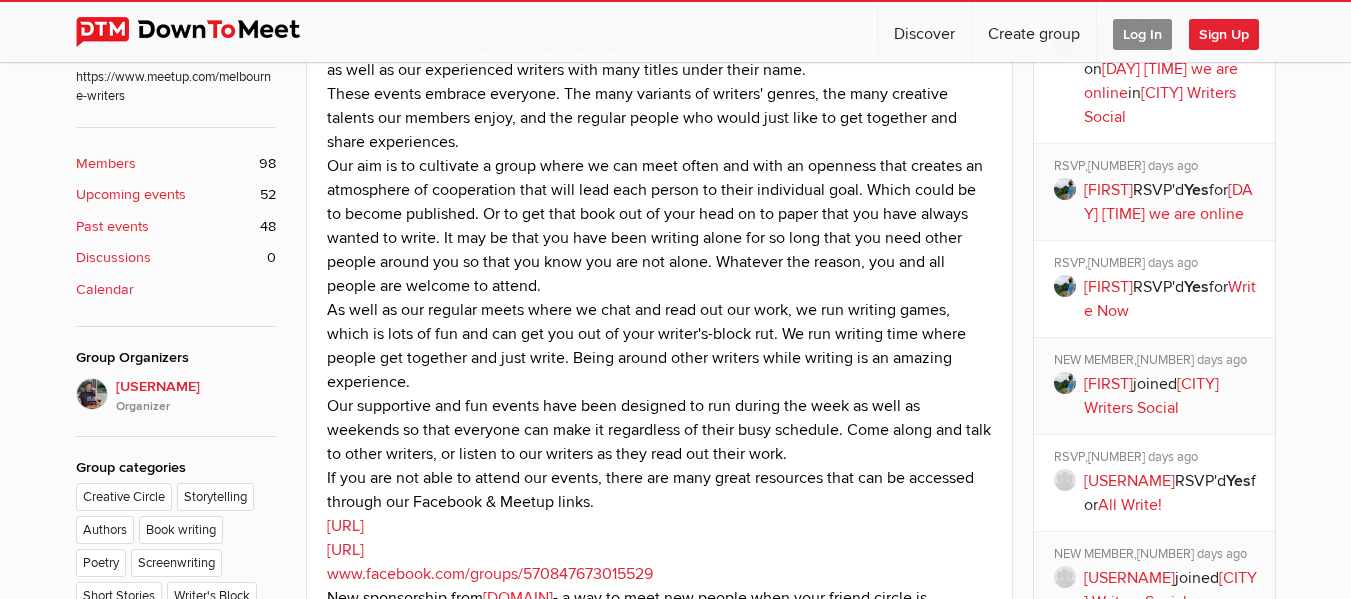 scroll, scrollTop: 800, scrollLeft: 0, axis: vertical 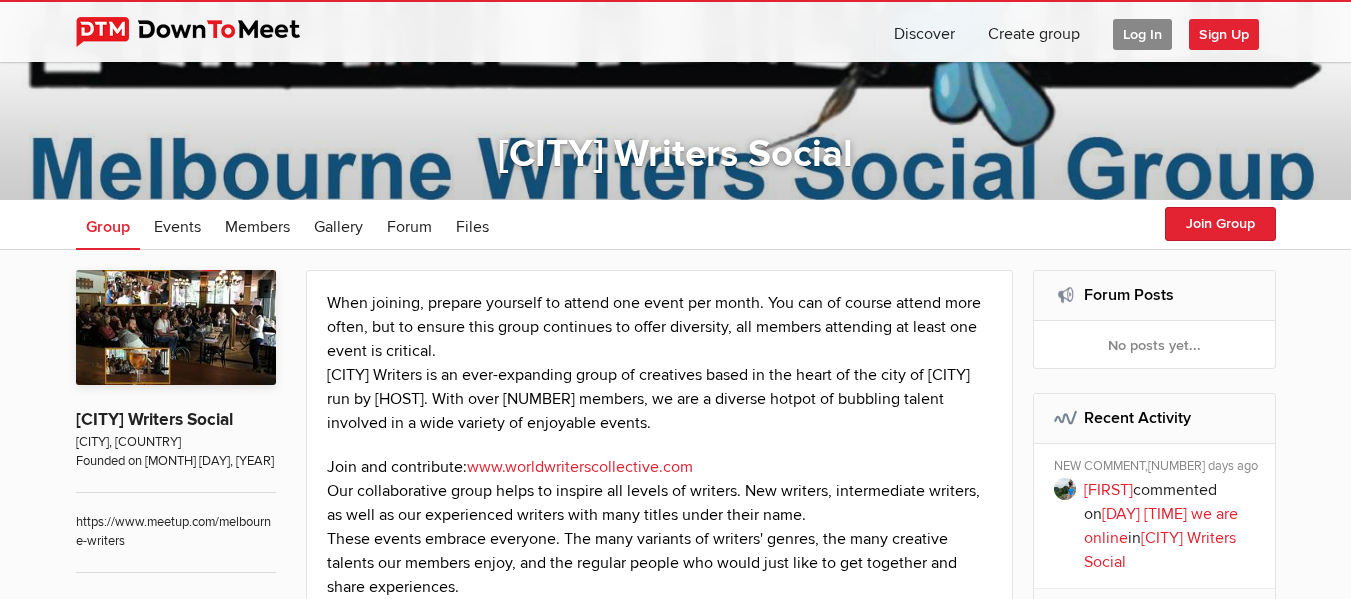 drag, startPoint x: 890, startPoint y: 160, endPoint x: 456, endPoint y: 166, distance: 434.04147 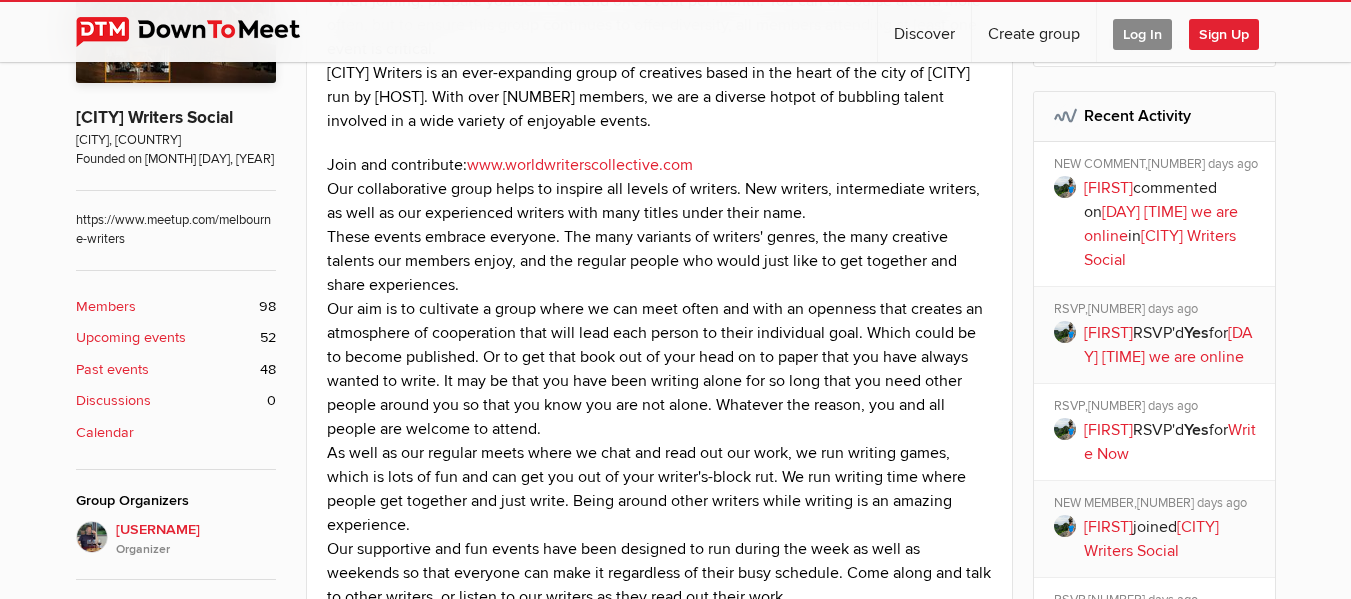 scroll, scrollTop: 800, scrollLeft: 0, axis: vertical 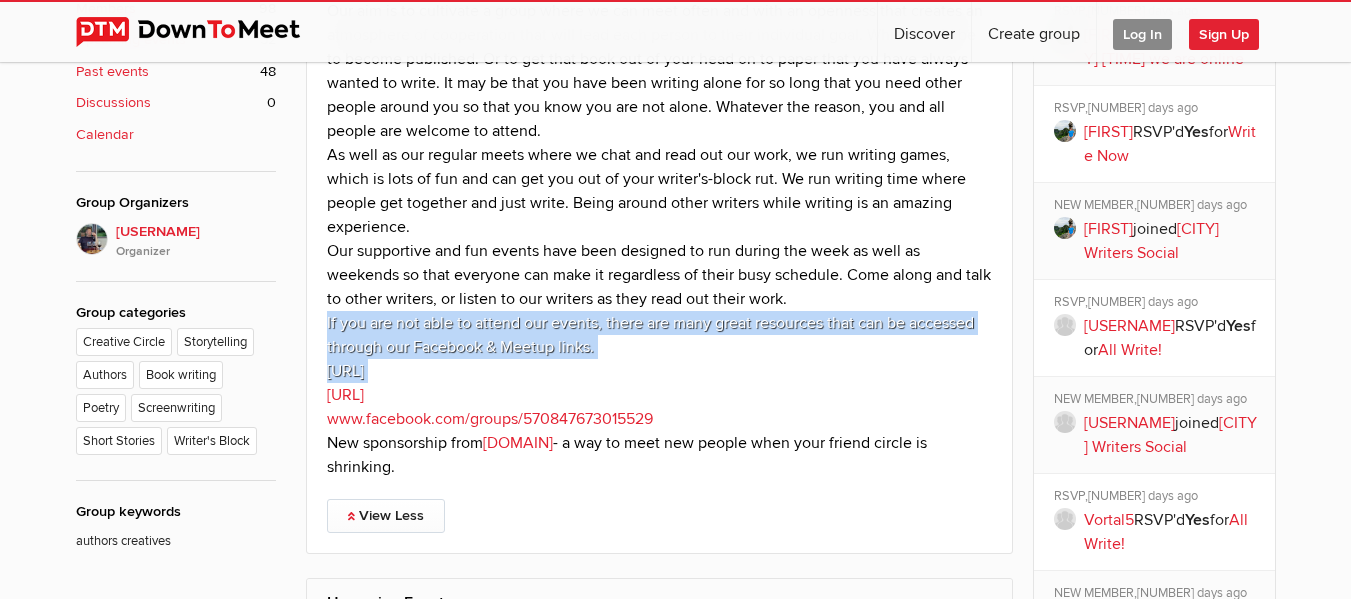 drag, startPoint x: 892, startPoint y: 365, endPoint x: 880, endPoint y: 332, distance: 35.1141 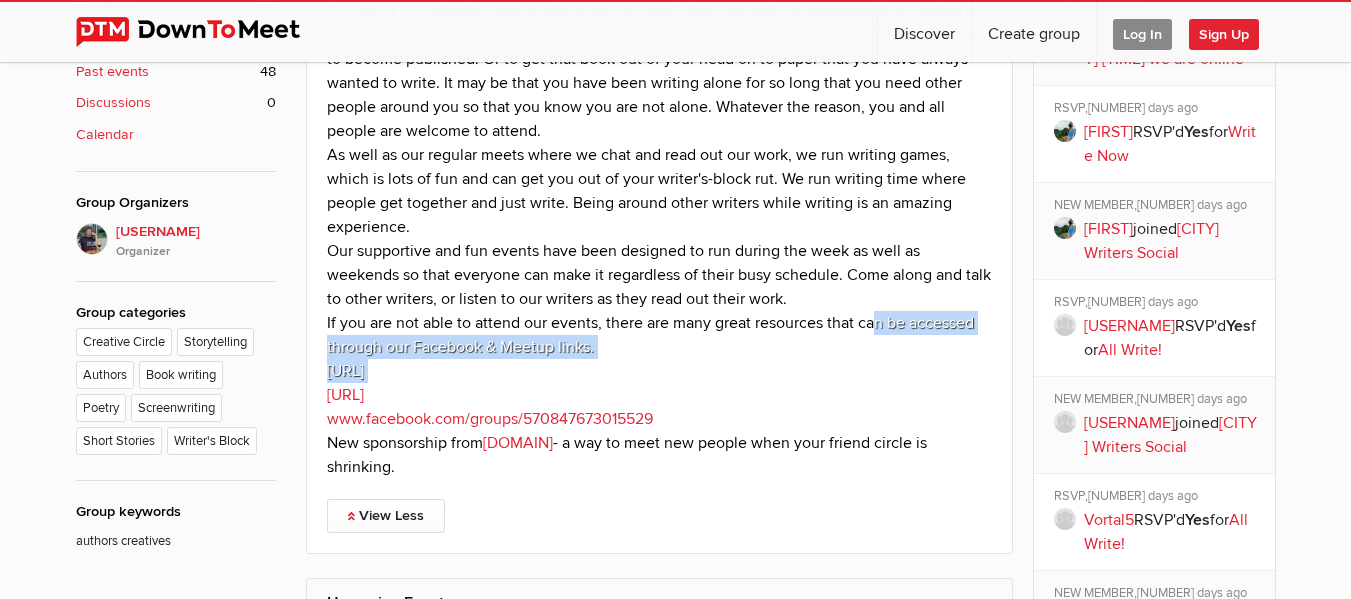 drag, startPoint x: 715, startPoint y: 369, endPoint x: 715, endPoint y: 381, distance: 12 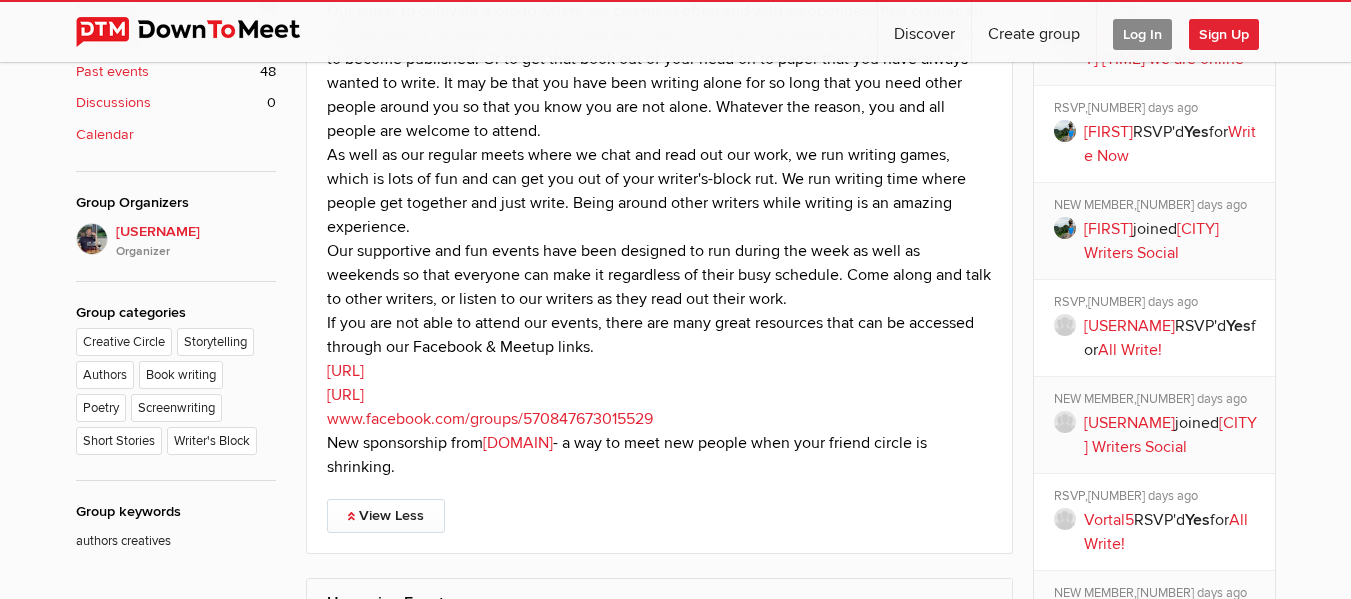 click on "Join and contribute:  www.worldwriterscollective.com   Our collaborative group helps to inspire all levels of writers. New writers, intermediate writers, as well as our experienced writers with many titles under their name.  These events embrace everyone. The many variants of writers' genres, the many creative talents our members enjoy, and the regular people who would just like to get together and share experiences. Our aim is to cultivate a group where we can meet often and with an openness that creates an atmosphere of cooperation that will lead each person to their individual goal. Which could be to become published. Or to get that book out of your head on to paper that you have always wanted to write. It may be that you have been writing alone for so long that you need other people around you so that you know you are not alone. Whatever the reason, you and all people are welcome to attend. https://www.worldwriterscollective.com   www.facebook.com/MelbWriters www.facebook.com/groups/570847673015529" 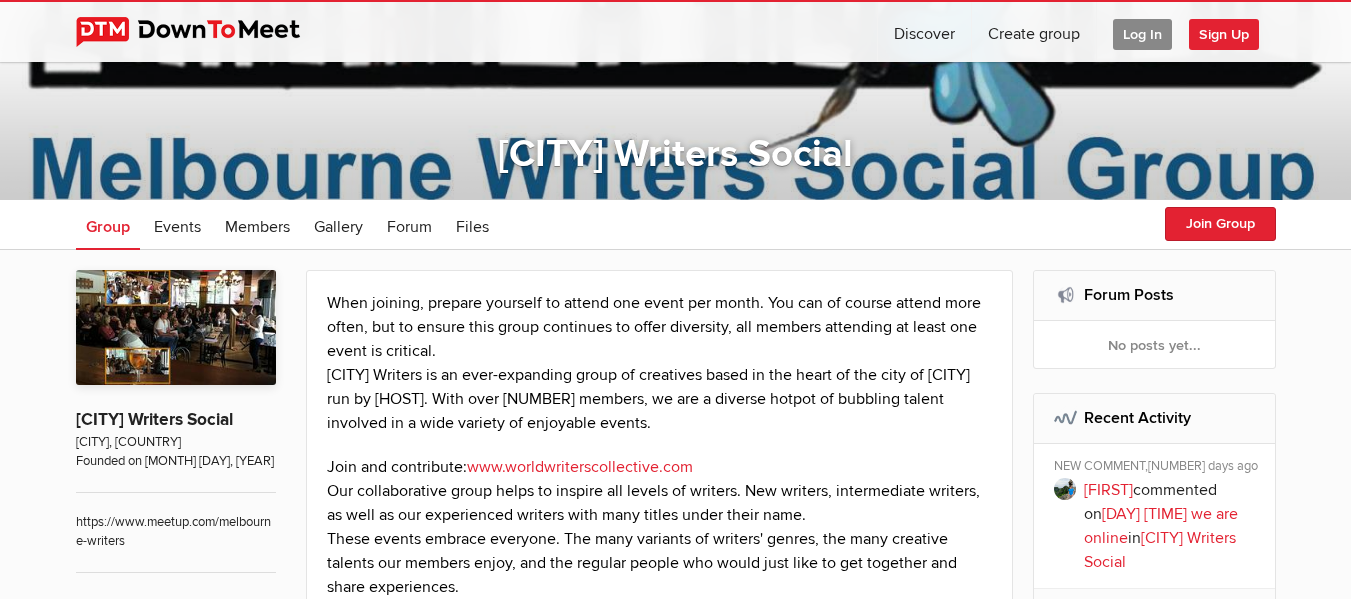 scroll, scrollTop: 0, scrollLeft: 0, axis: both 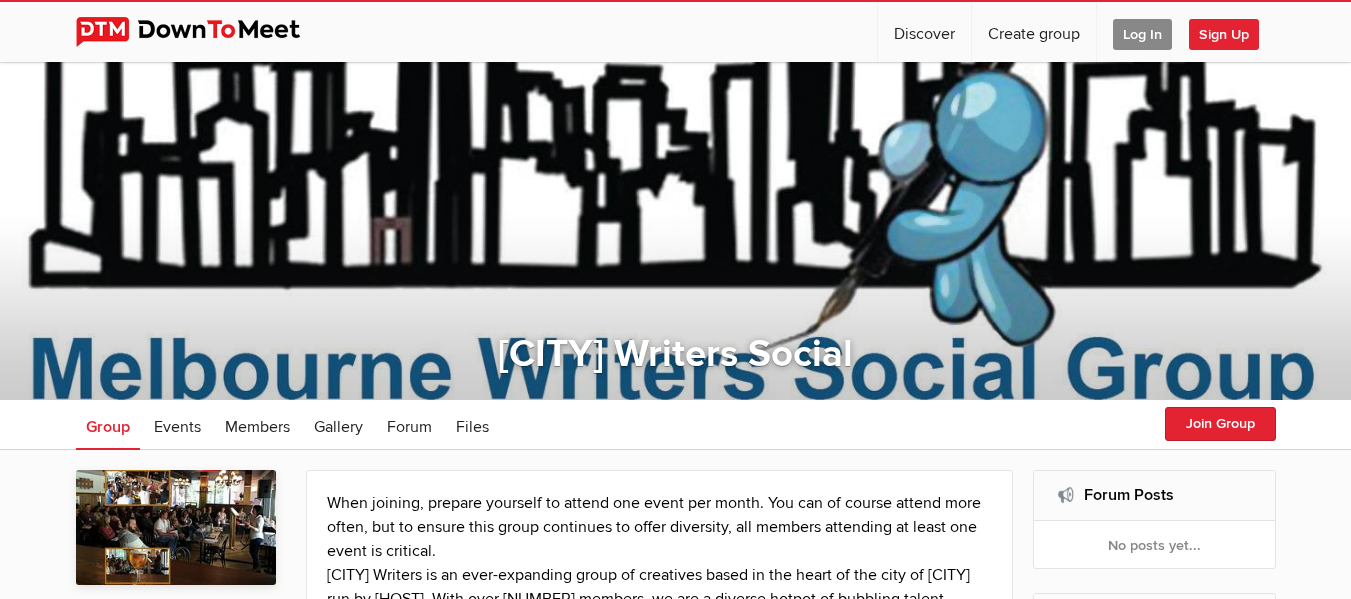 click on "Sign Up" 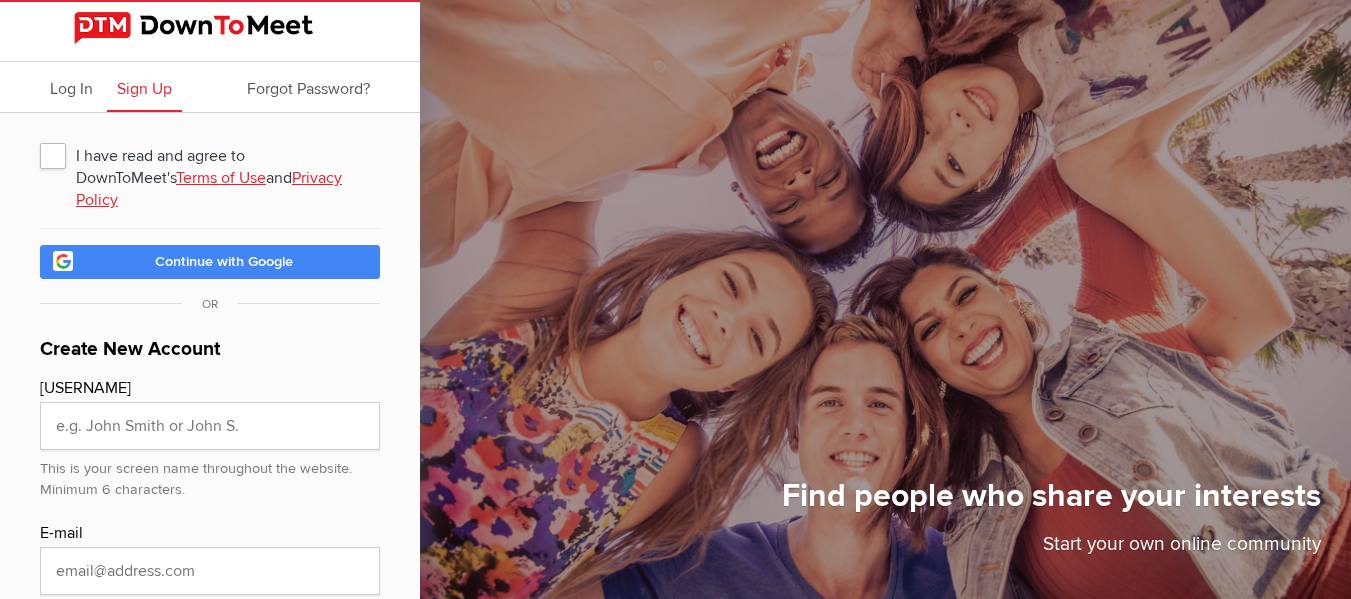 click on "I have read and agree to DownToMeet's  Terms of Use  and  Privacy Policy" 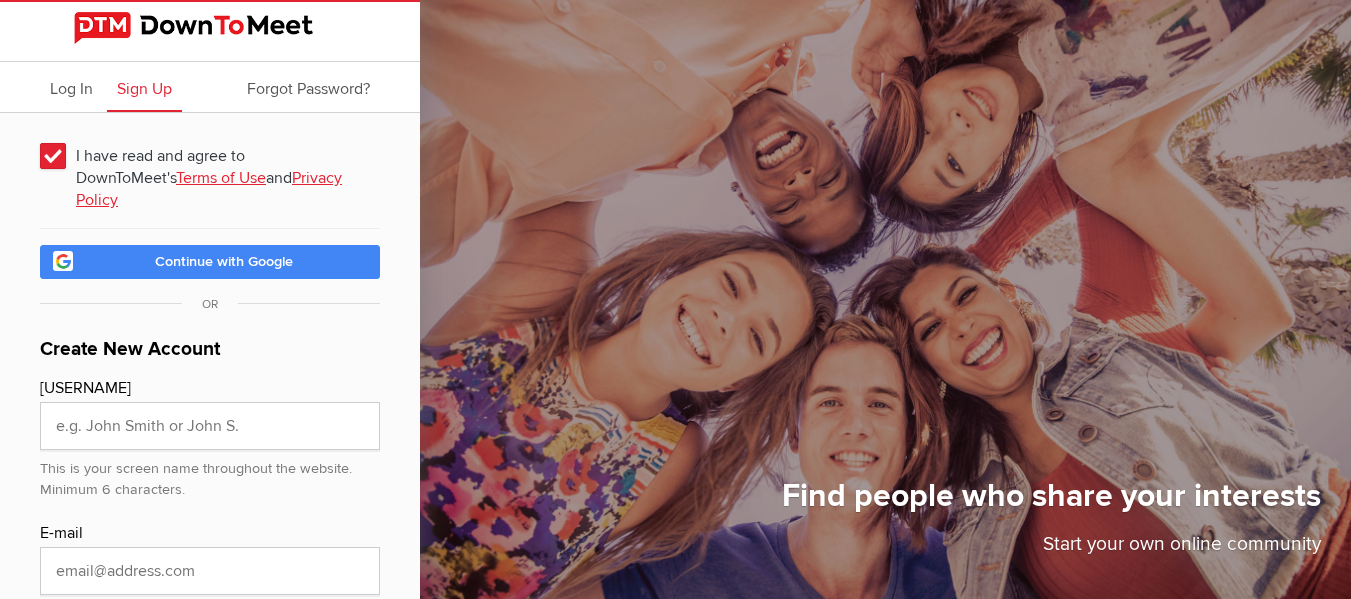 click on "I have read and agree to DownToMeet's  Terms of Use  and  Privacy Policy
Continue with Facebook
Continue with Google
OR
Create New Account
Screen name
This is your screen name throughout the website. Minimum 6 characters.
E-mail
Never shown to the public
Password
Sign Up" 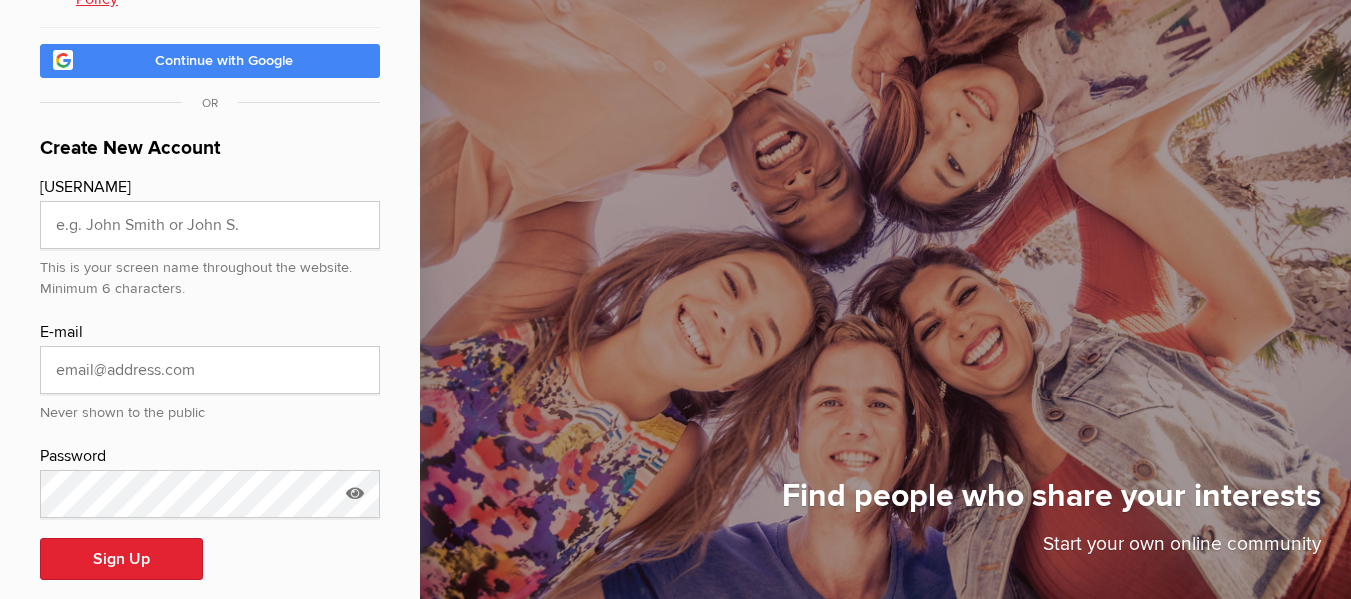 scroll, scrollTop: 208, scrollLeft: 0, axis: vertical 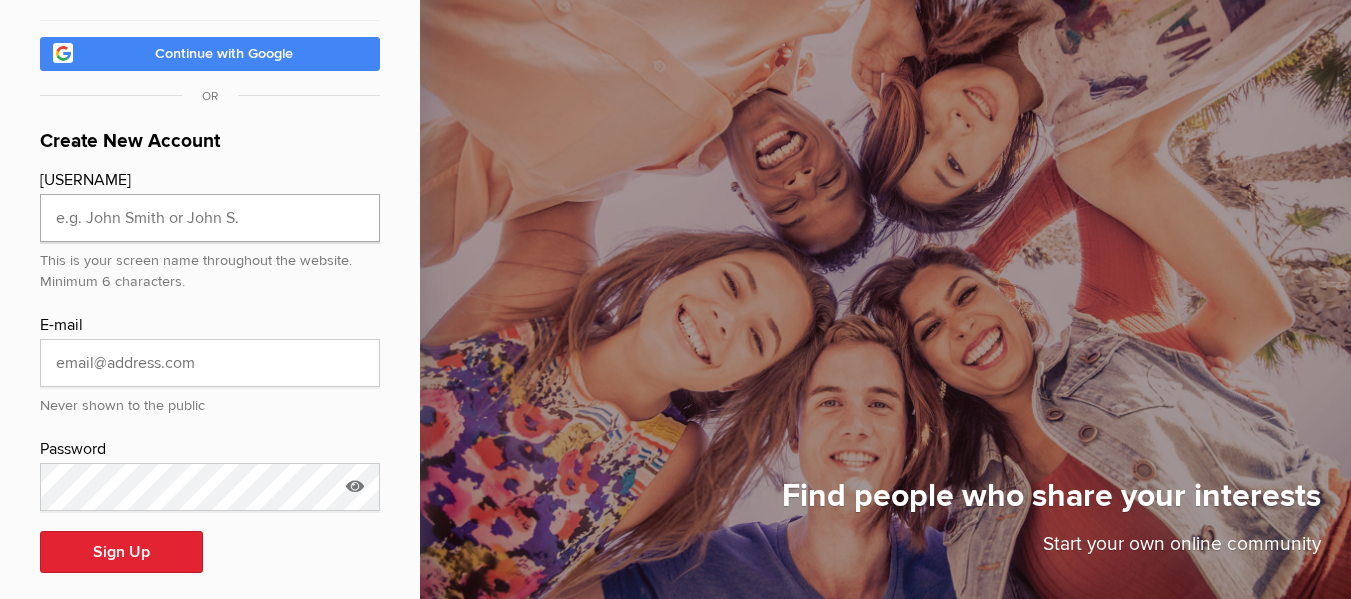 click 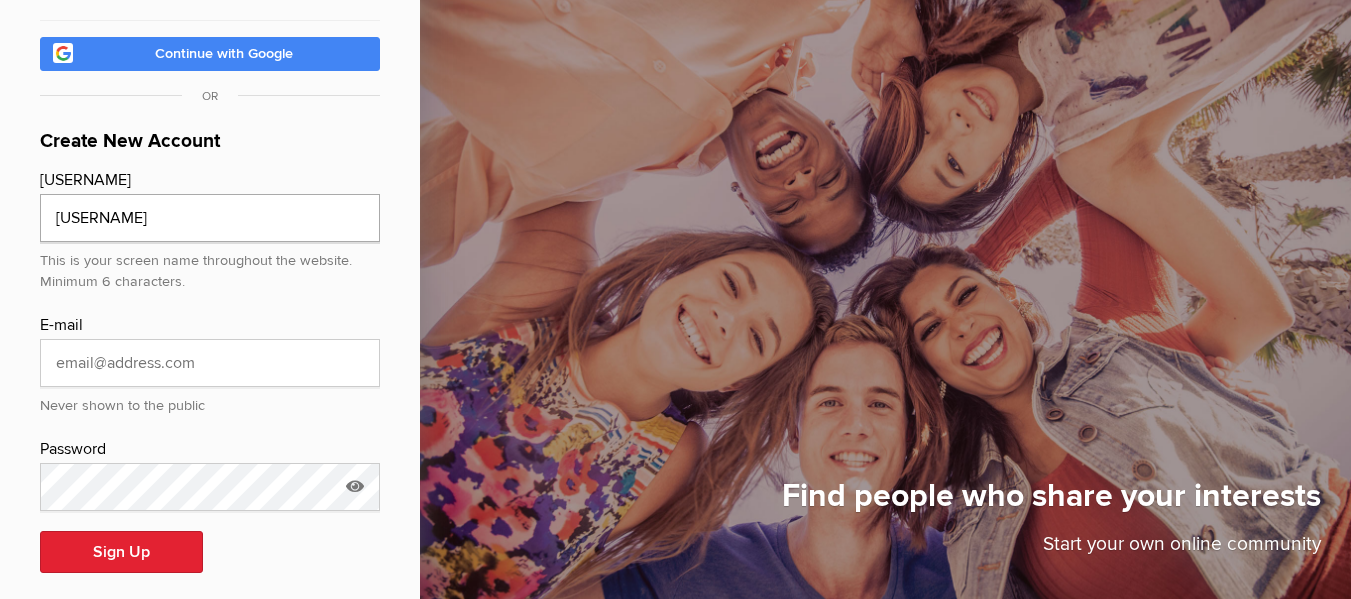 type on "[LAST_NAME]" 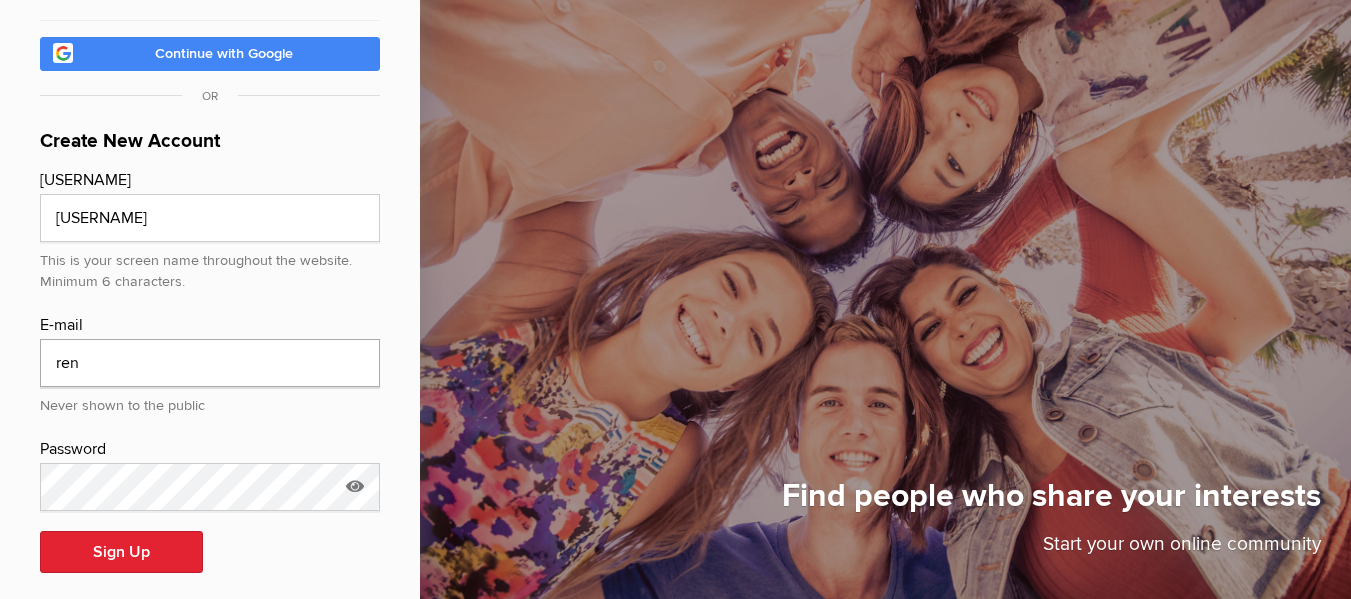 type on "[EMAIL]" 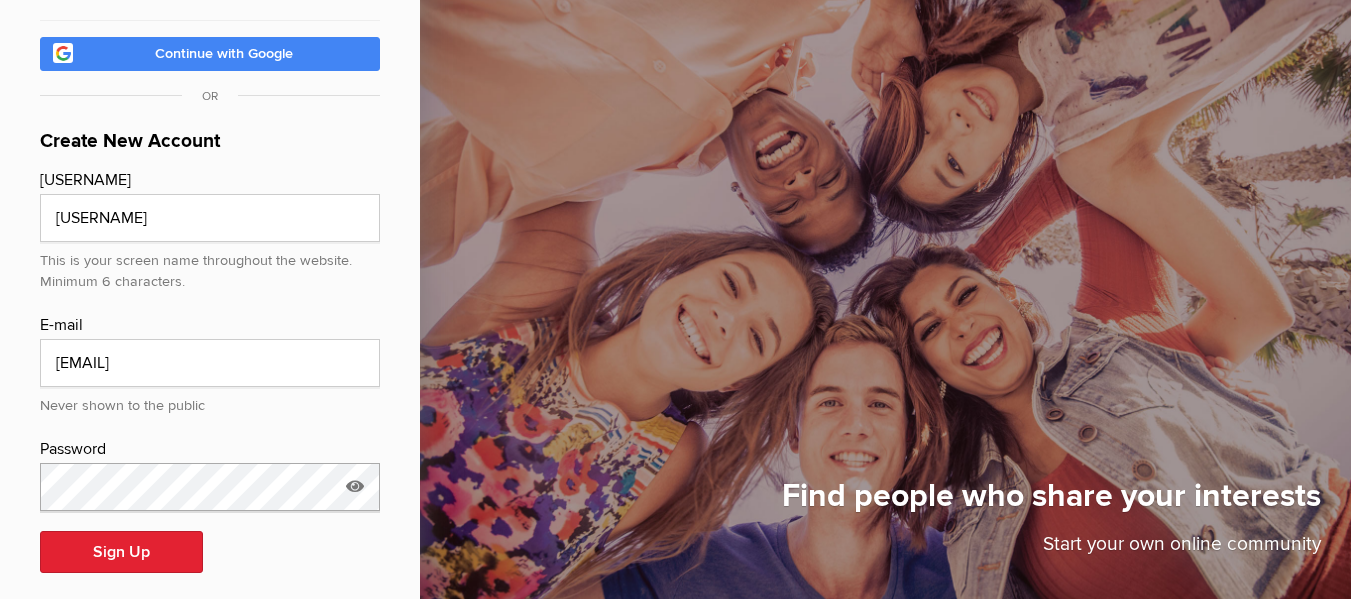 click on "I have read and agree to DownToMeet's  Terms of Use  and  Privacy Policy
Continue with Facebook
Continue with Google
OR
Create New Account
Screen name
Renacky
This is your screen name throughout the website. Minimum 6 characters.
E-mail
reneewigan@gmail.com
Never shown to the public
Password
Sign Up" 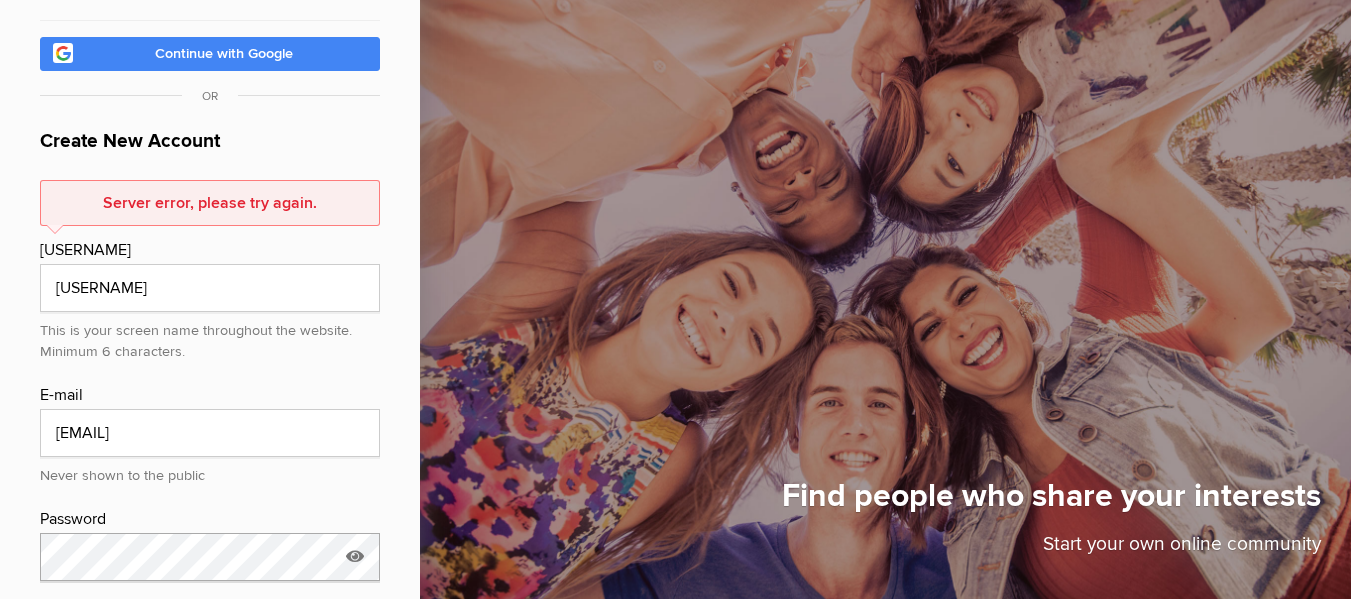 scroll, scrollTop: 278, scrollLeft: 0, axis: vertical 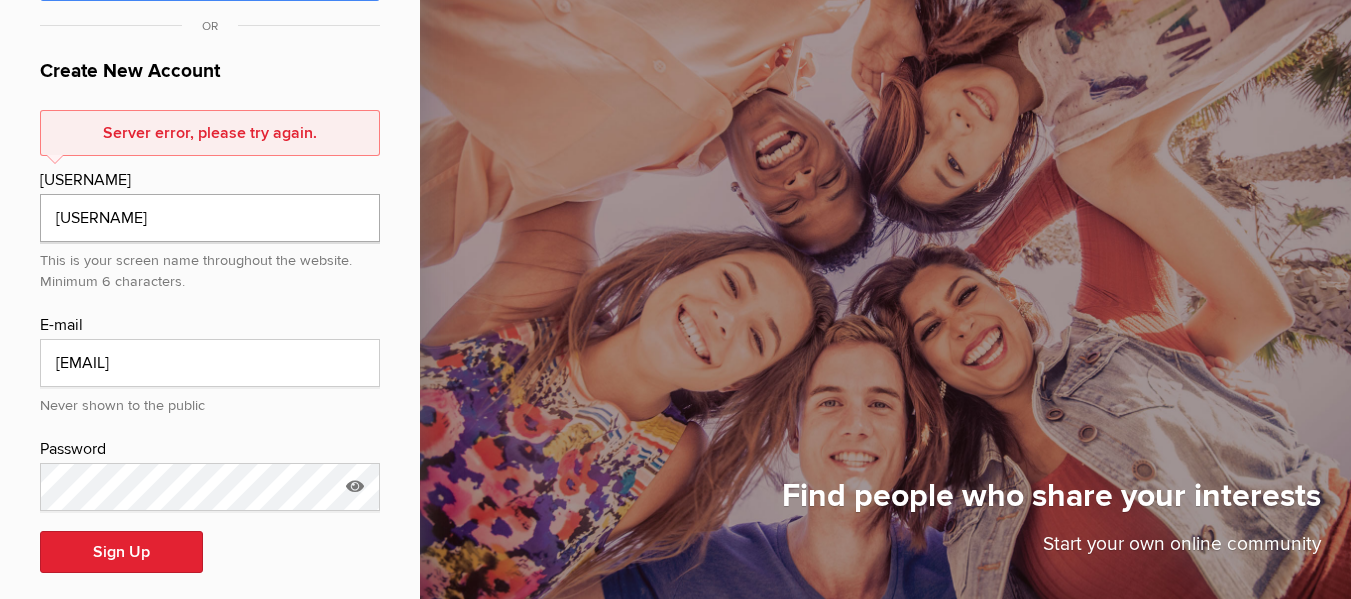 click on "[LAST_NAME]" 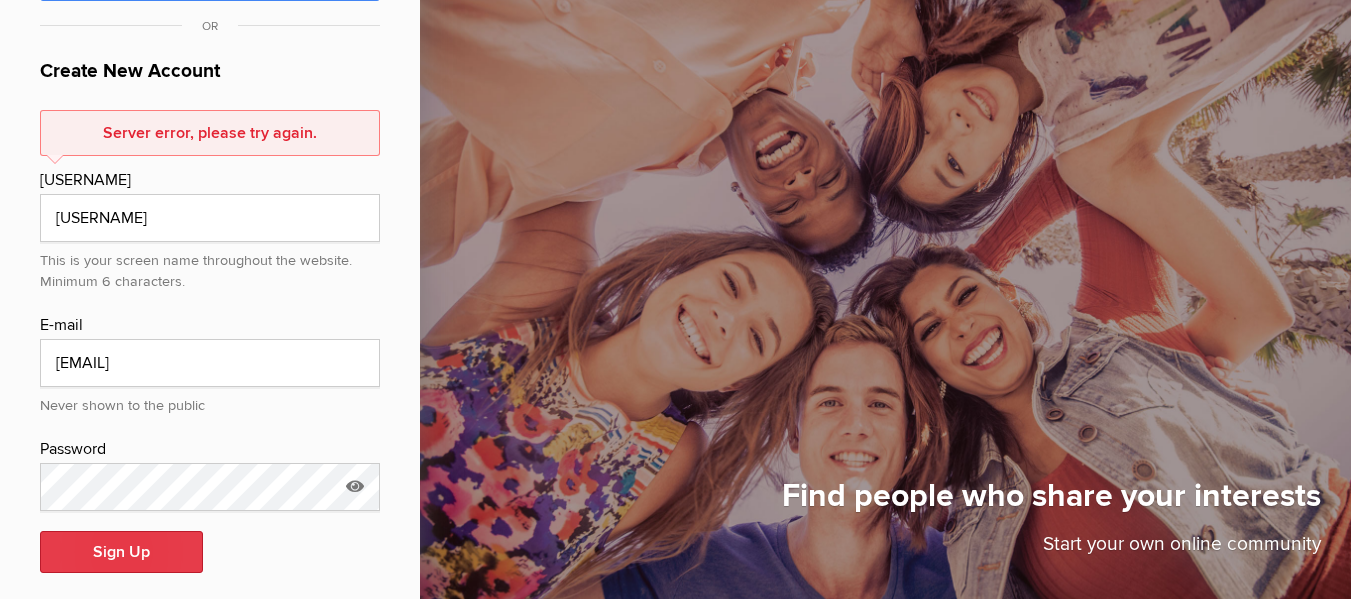 click on "Sign Up" 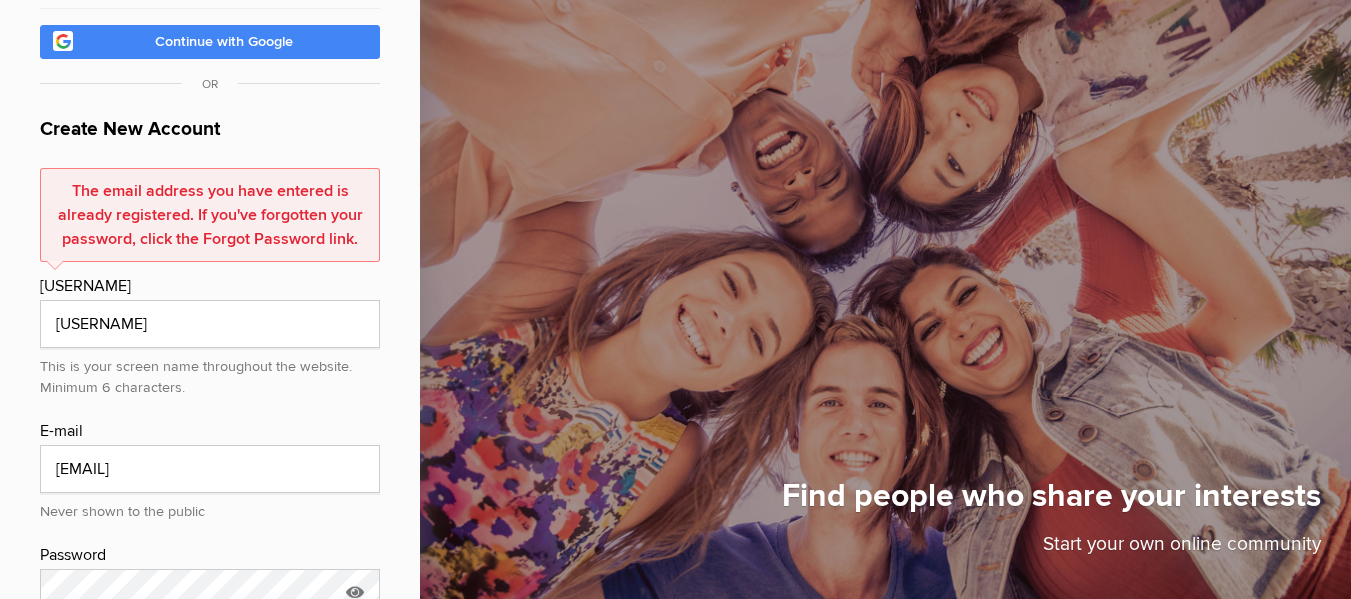 scroll, scrollTop: 0, scrollLeft: 0, axis: both 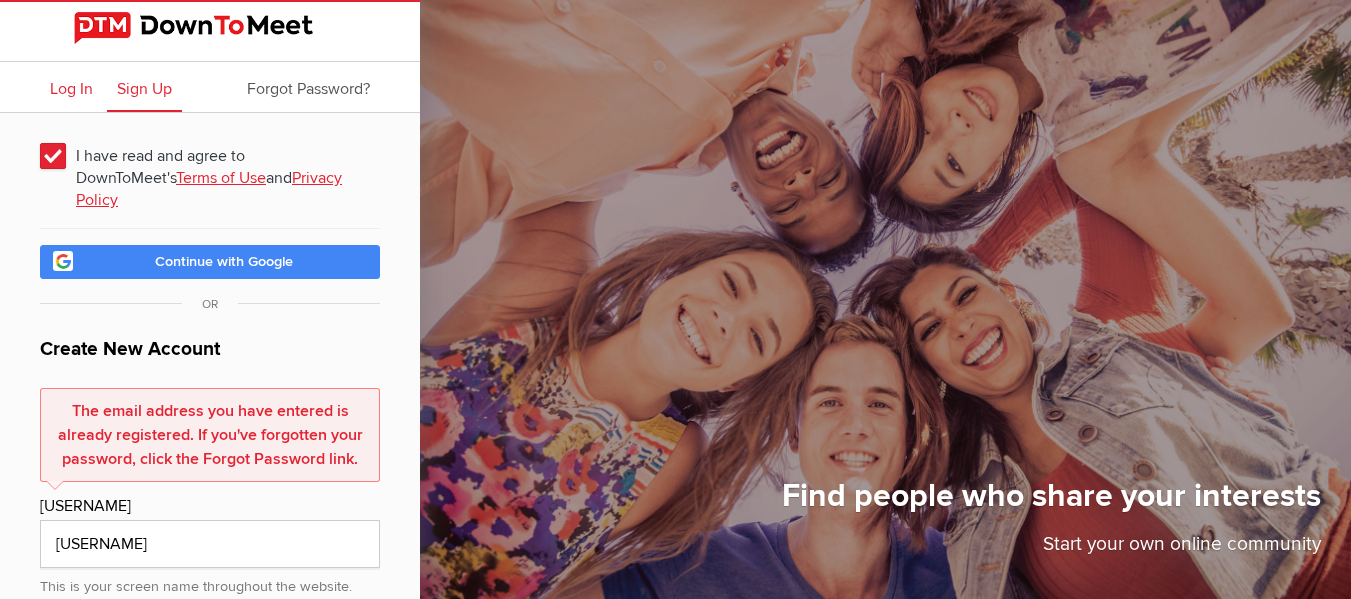 click on "Log In" 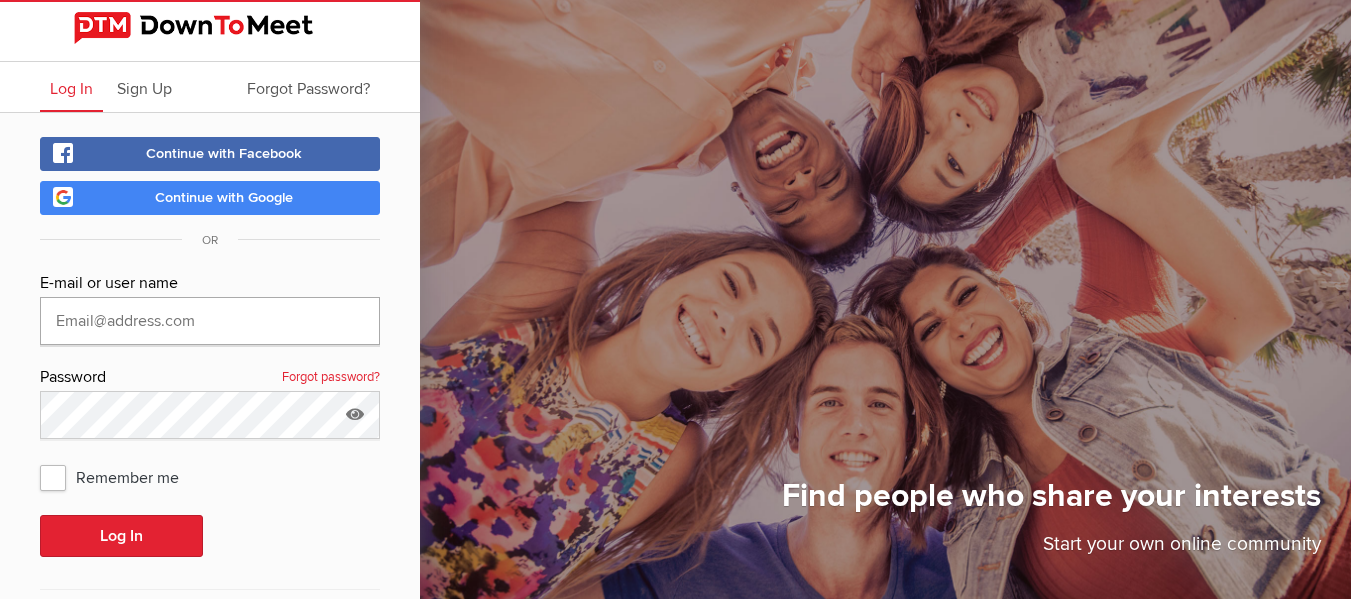 click at bounding box center [210, 321] 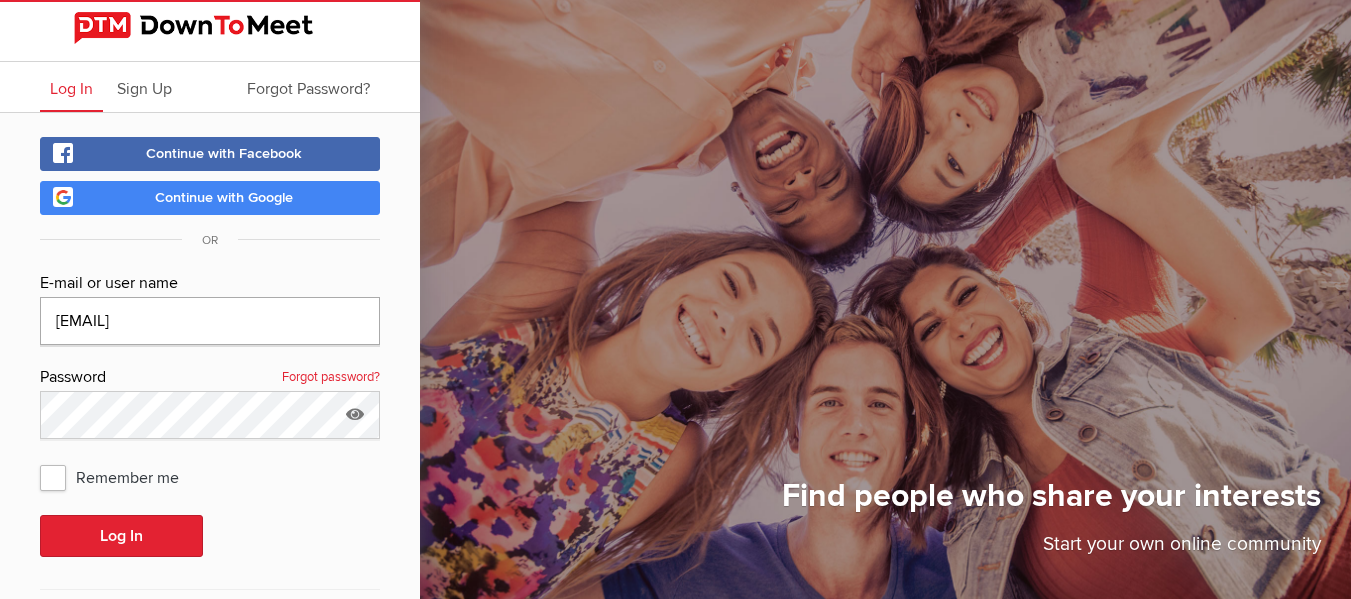type on "[EMAIL]" 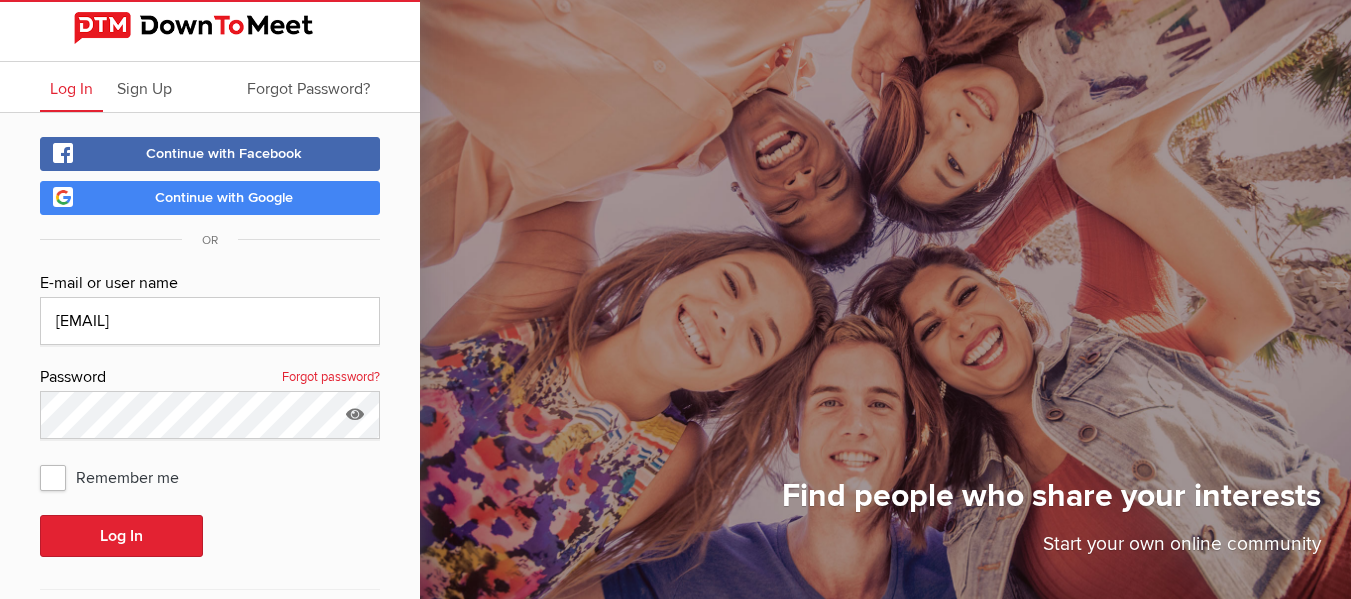 click on "Remember me" 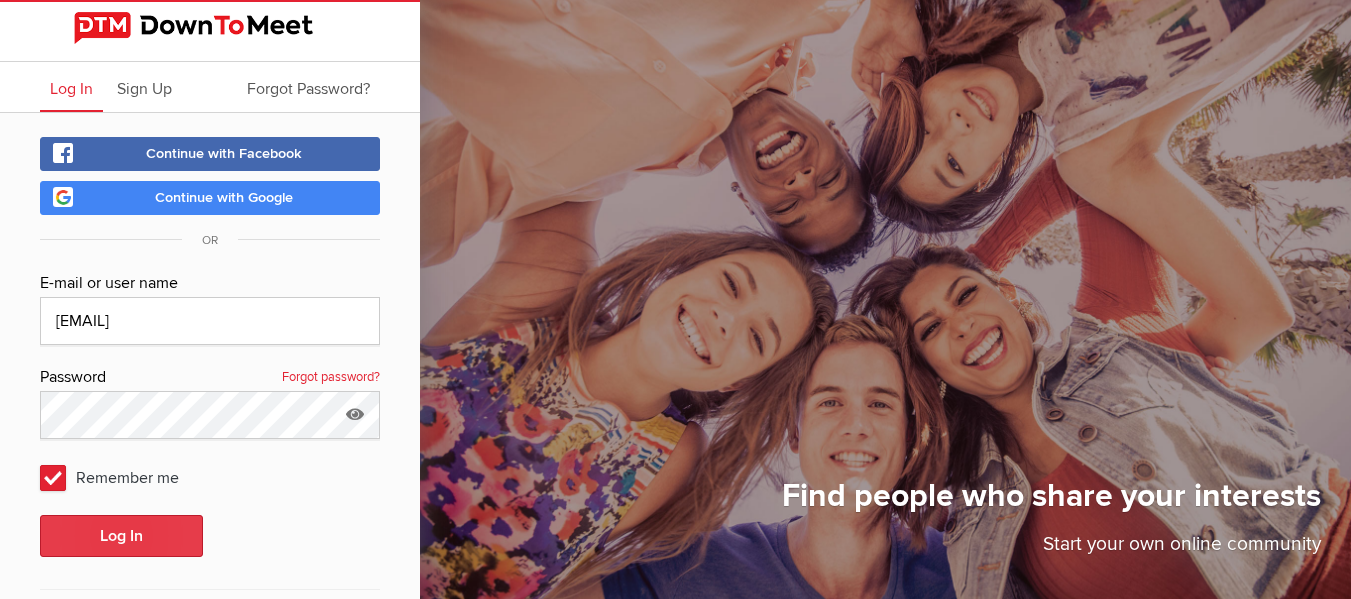 click on "Log In" 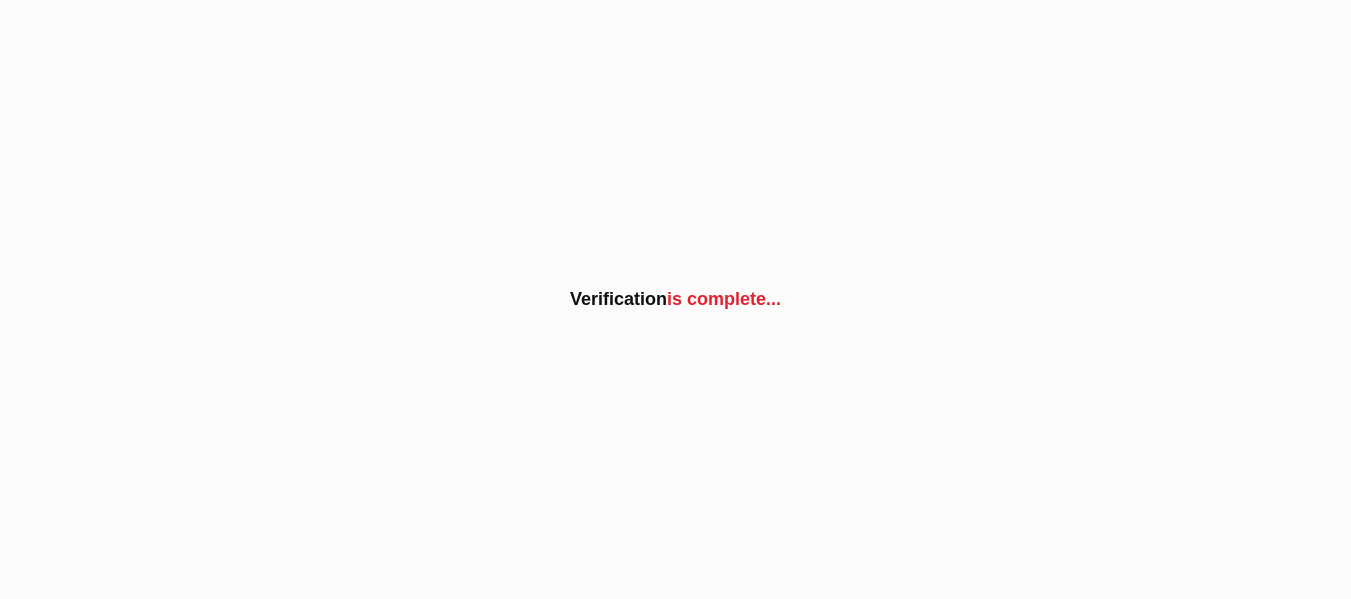 scroll, scrollTop: 0, scrollLeft: 0, axis: both 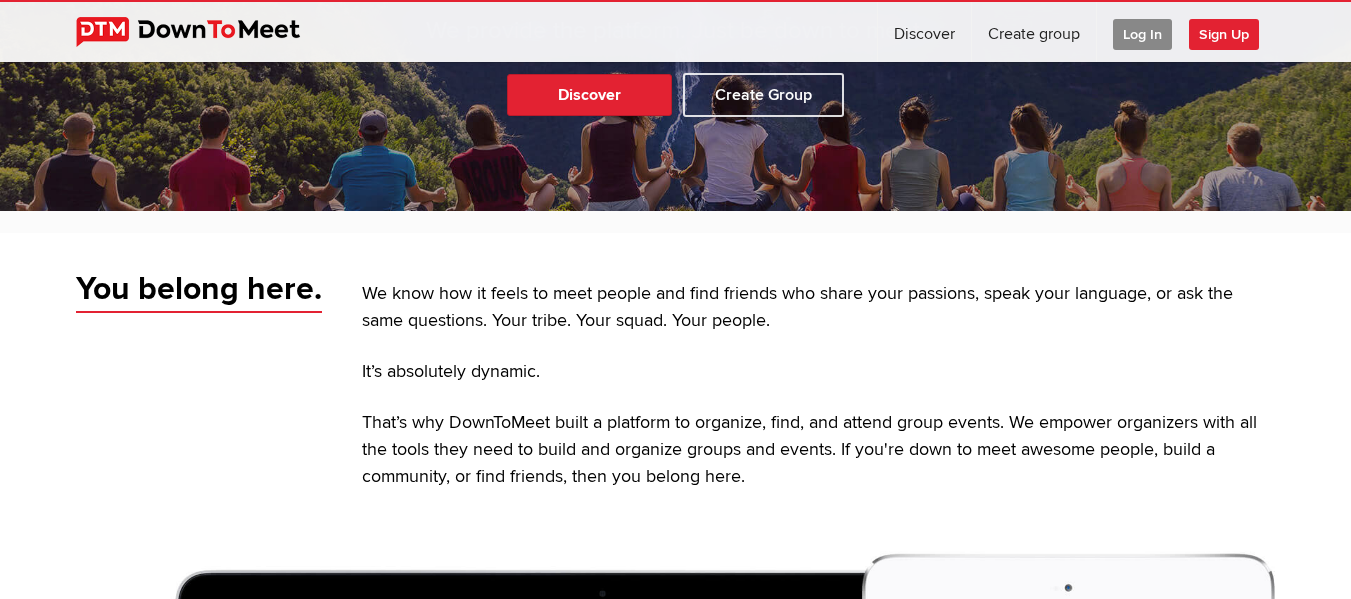 click on "Log In" 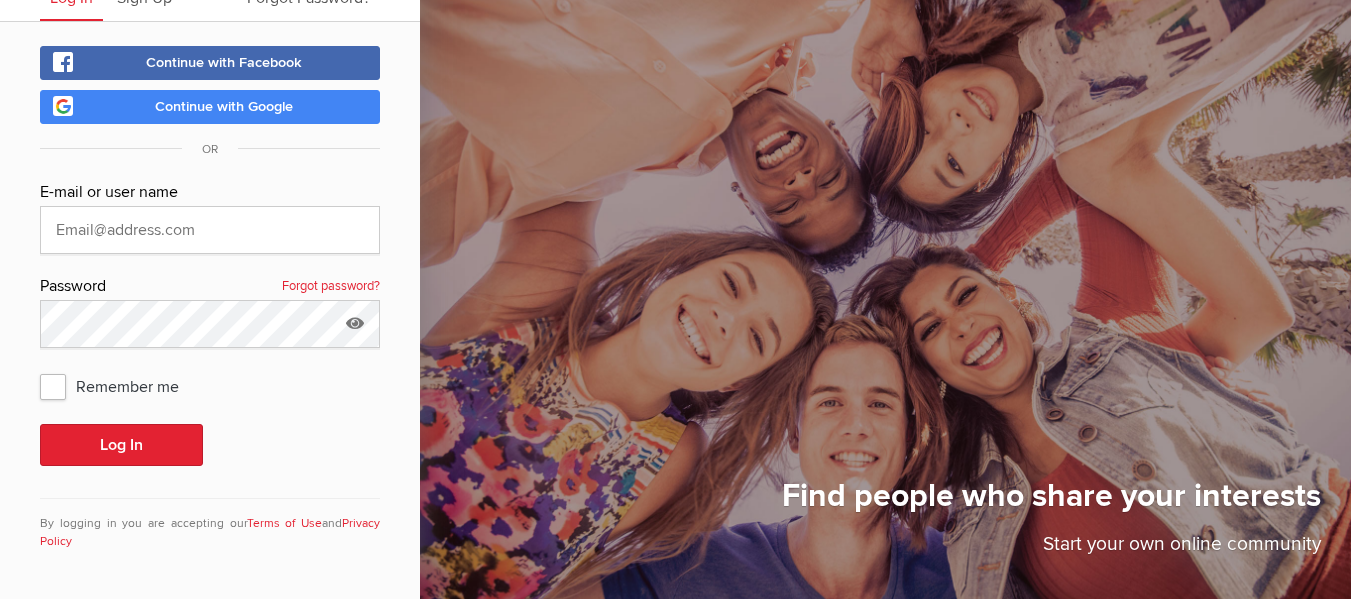 scroll, scrollTop: 91, scrollLeft: 0, axis: vertical 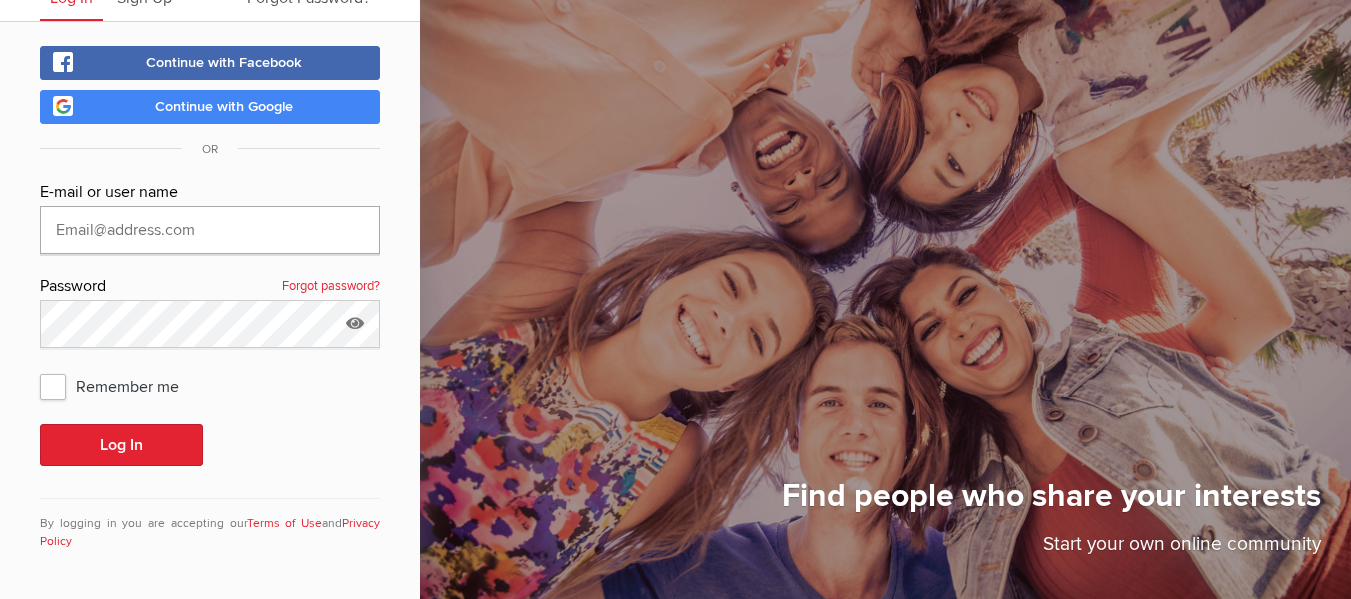 click at bounding box center [210, 230] 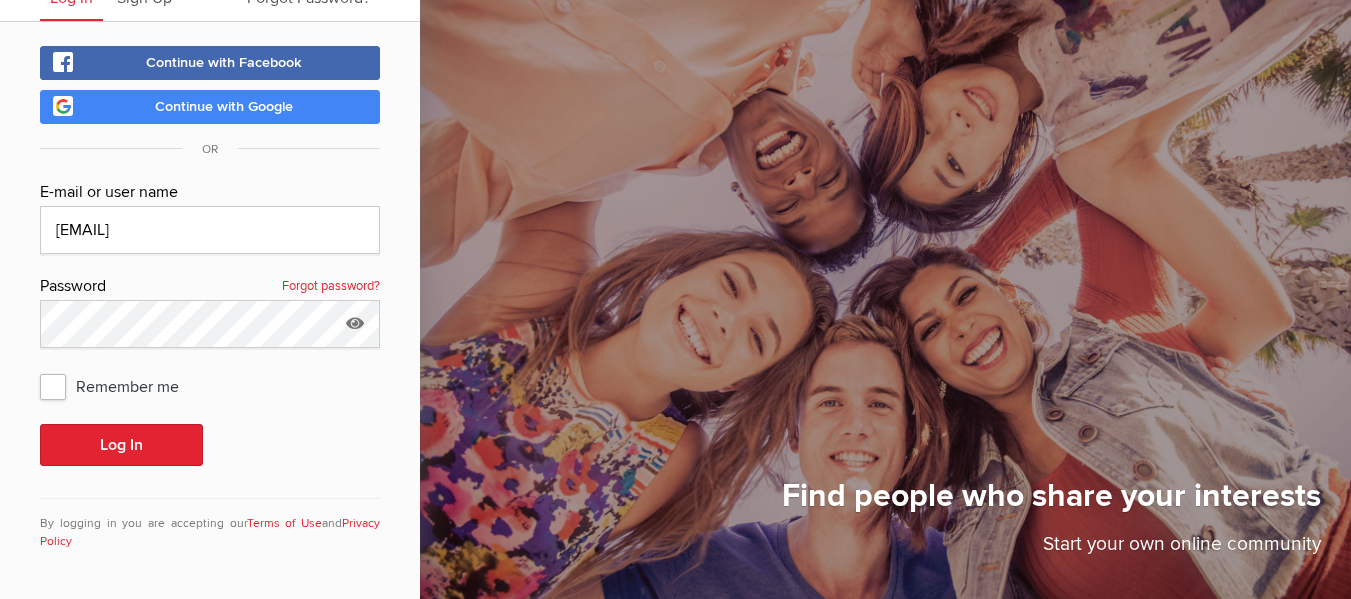 click on "Remember me" 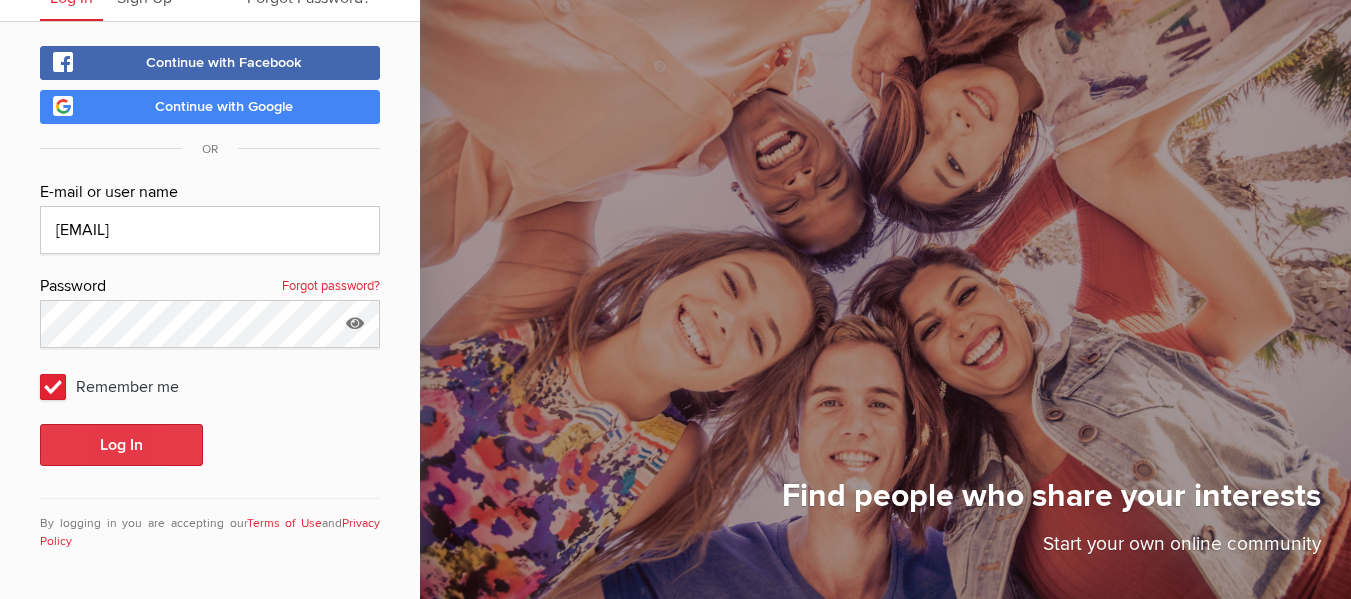 click on "Log In" 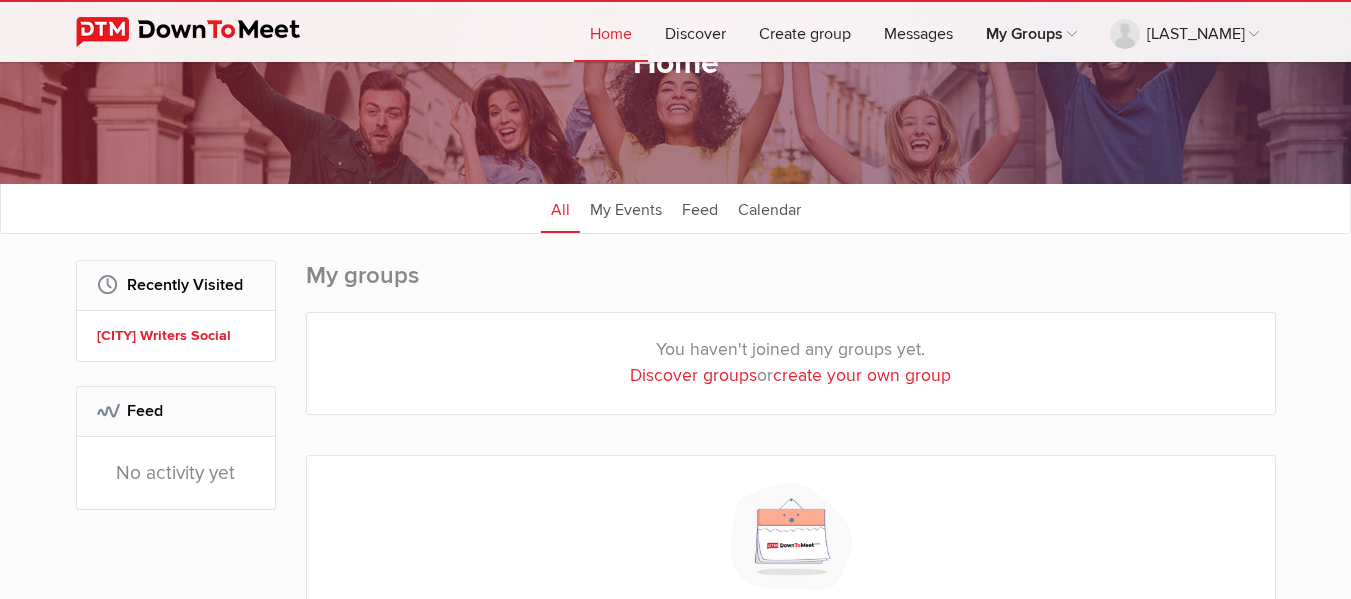 scroll, scrollTop: 200, scrollLeft: 0, axis: vertical 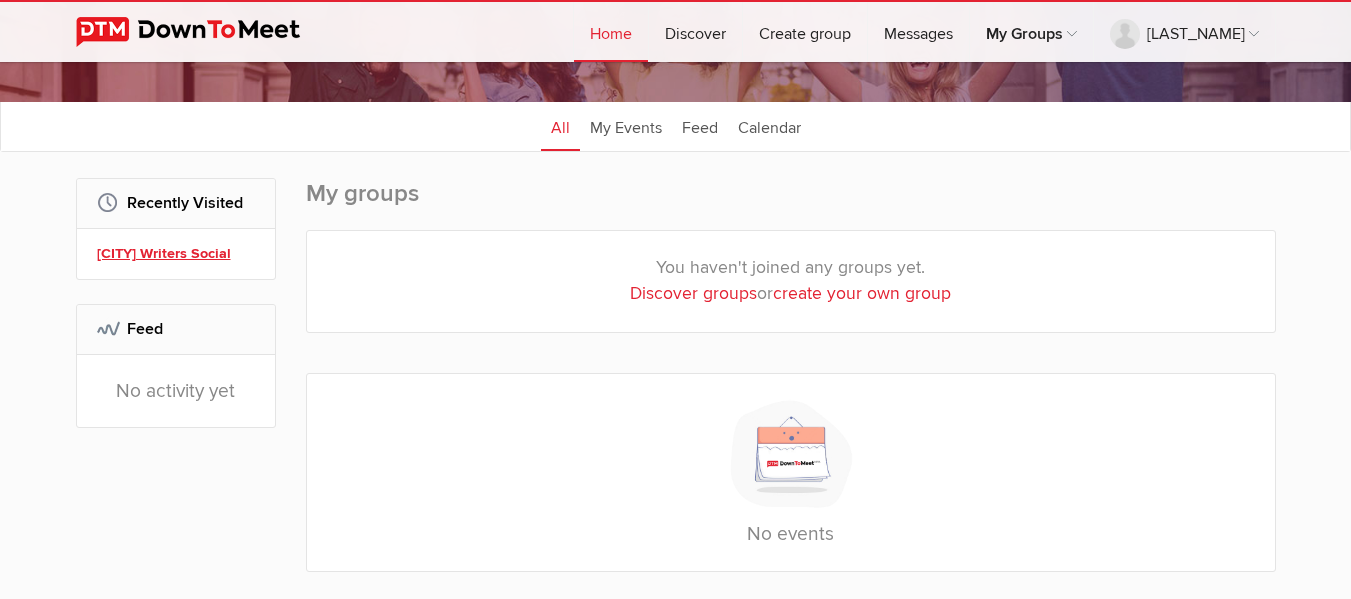 click on "[CITY] Writers Social" 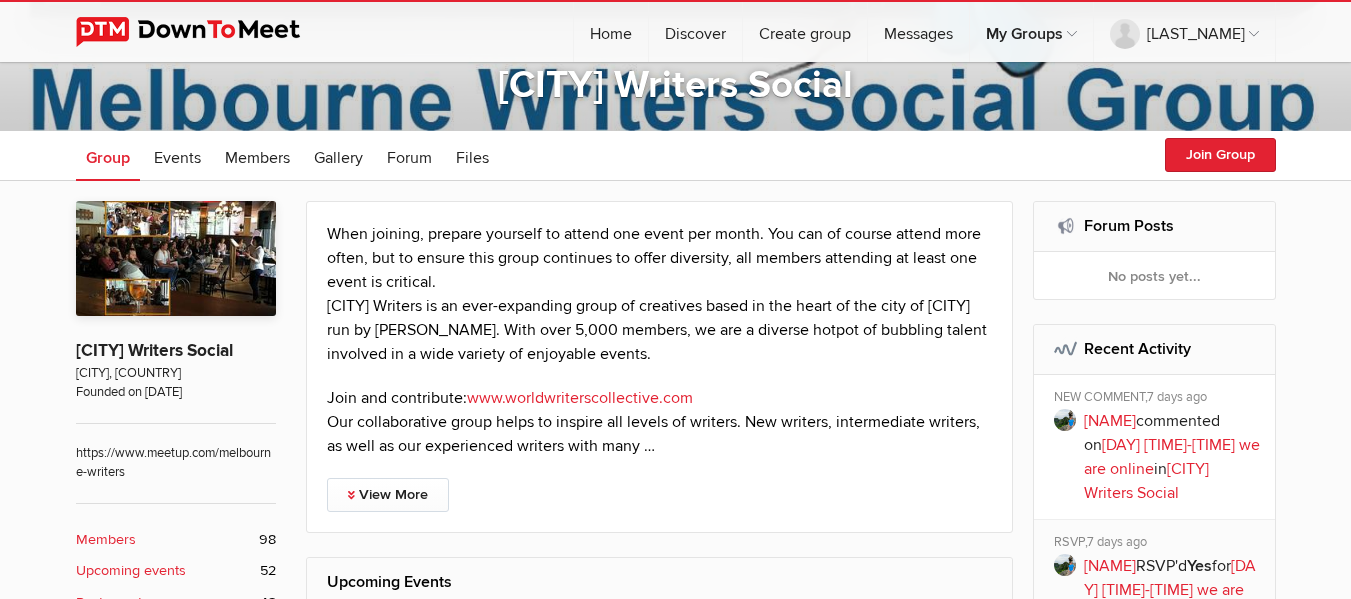 scroll, scrollTop: 0, scrollLeft: 0, axis: both 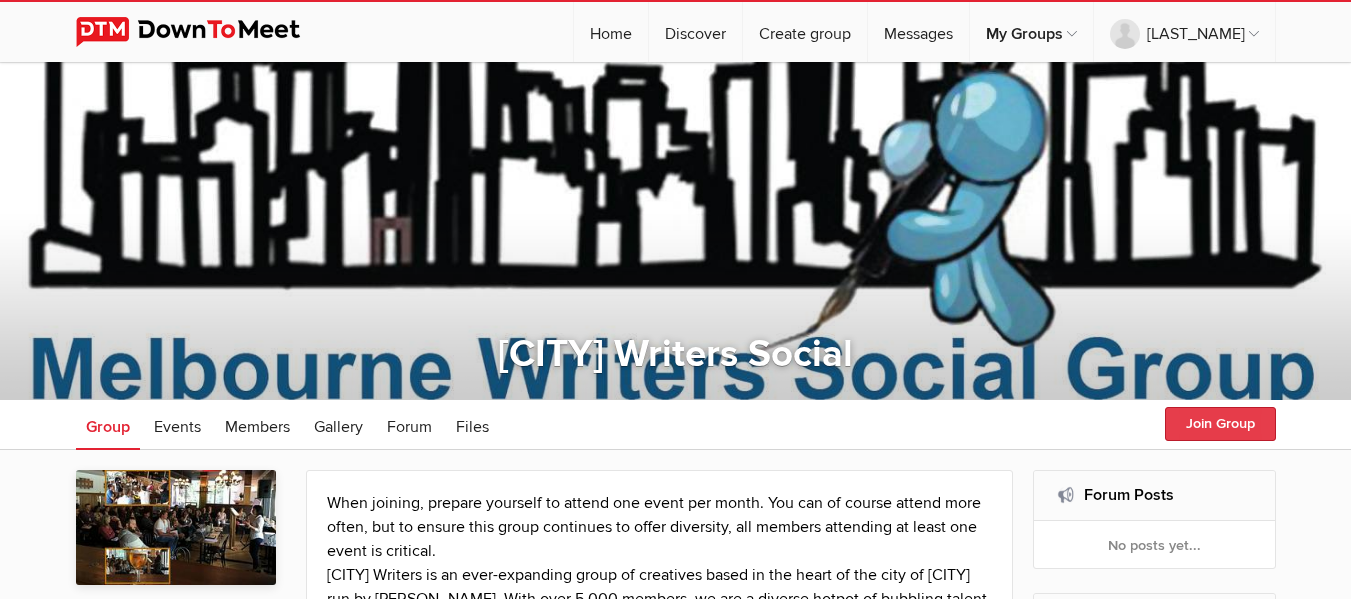click on "Join Group" 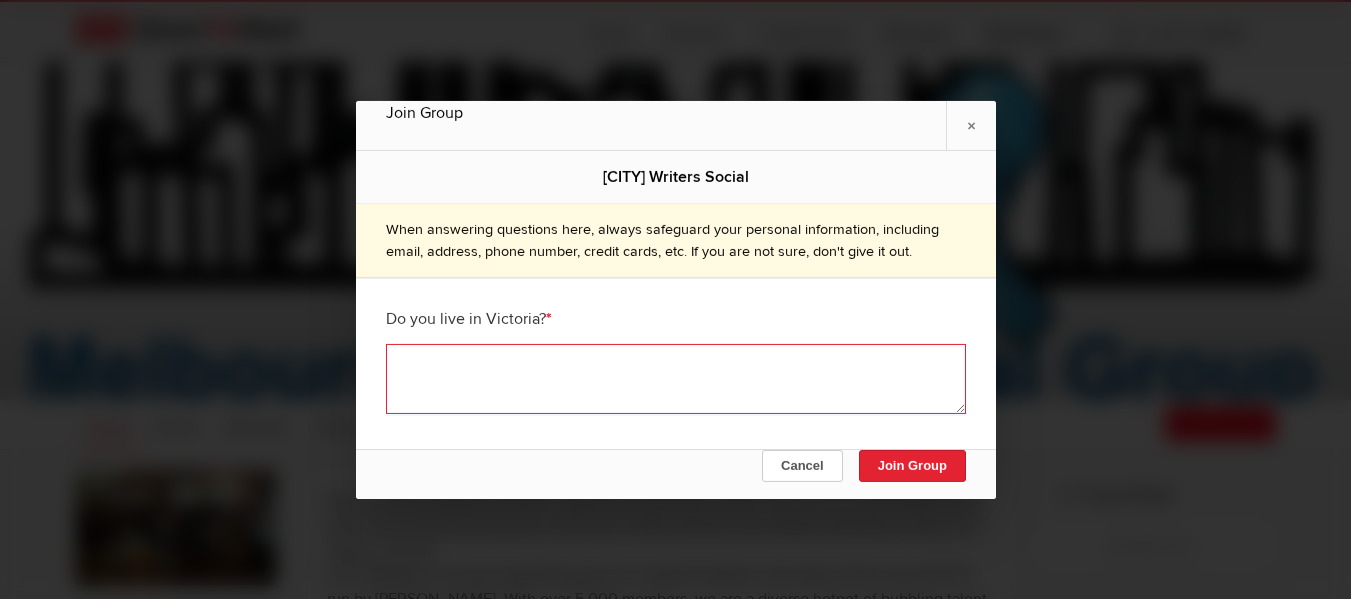 click 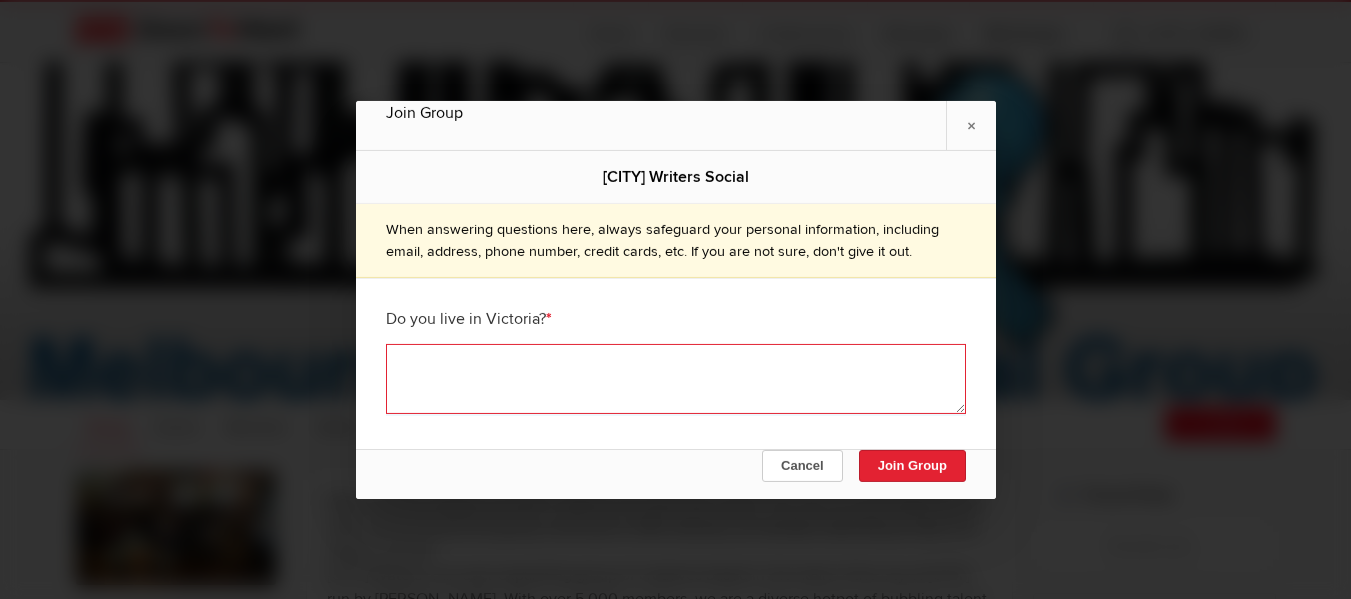 type on "T" 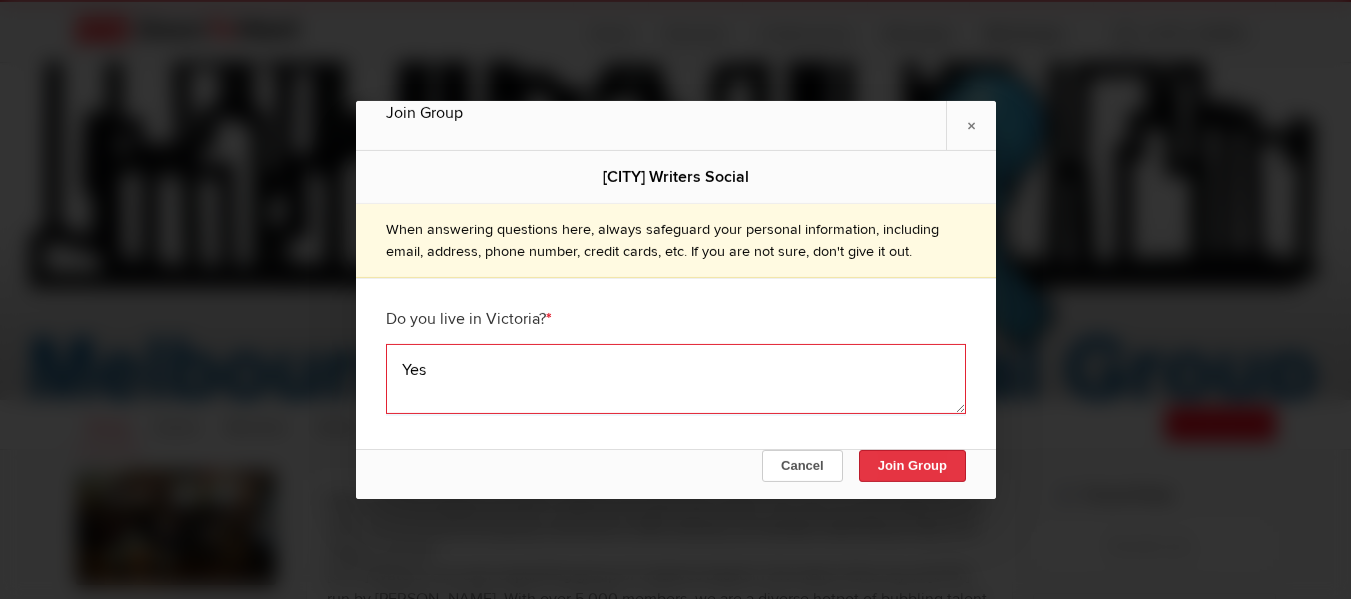 type on "Yes" 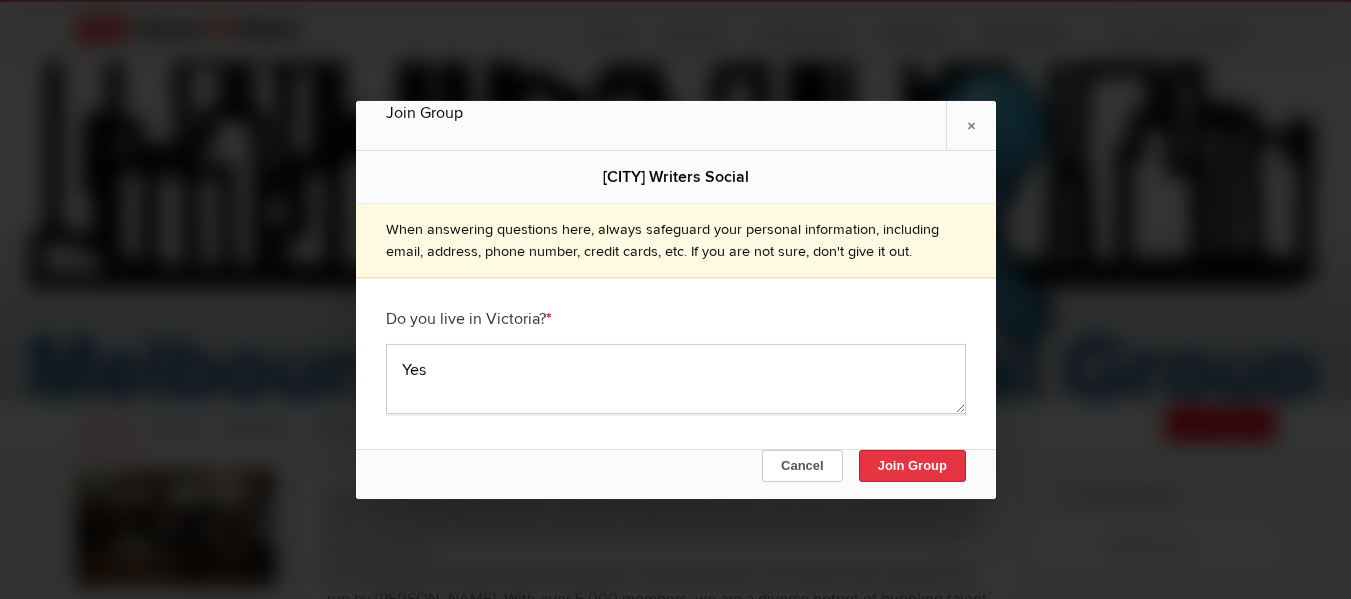 click on "Join Group" 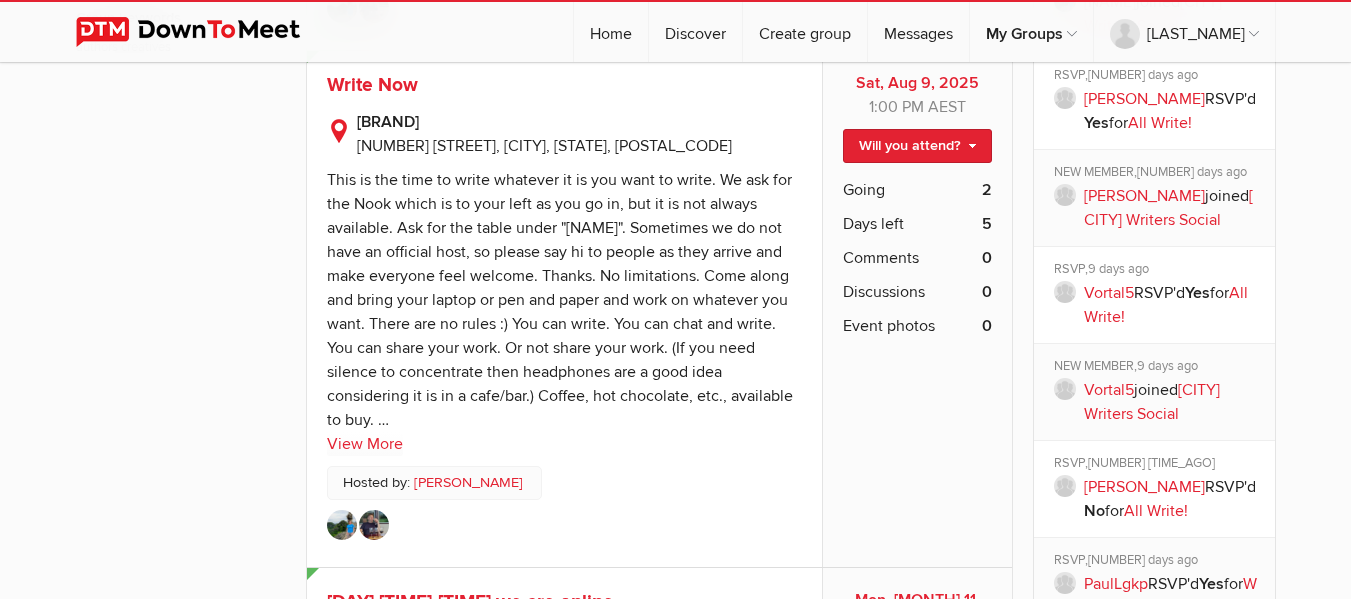 scroll, scrollTop: 1200, scrollLeft: 0, axis: vertical 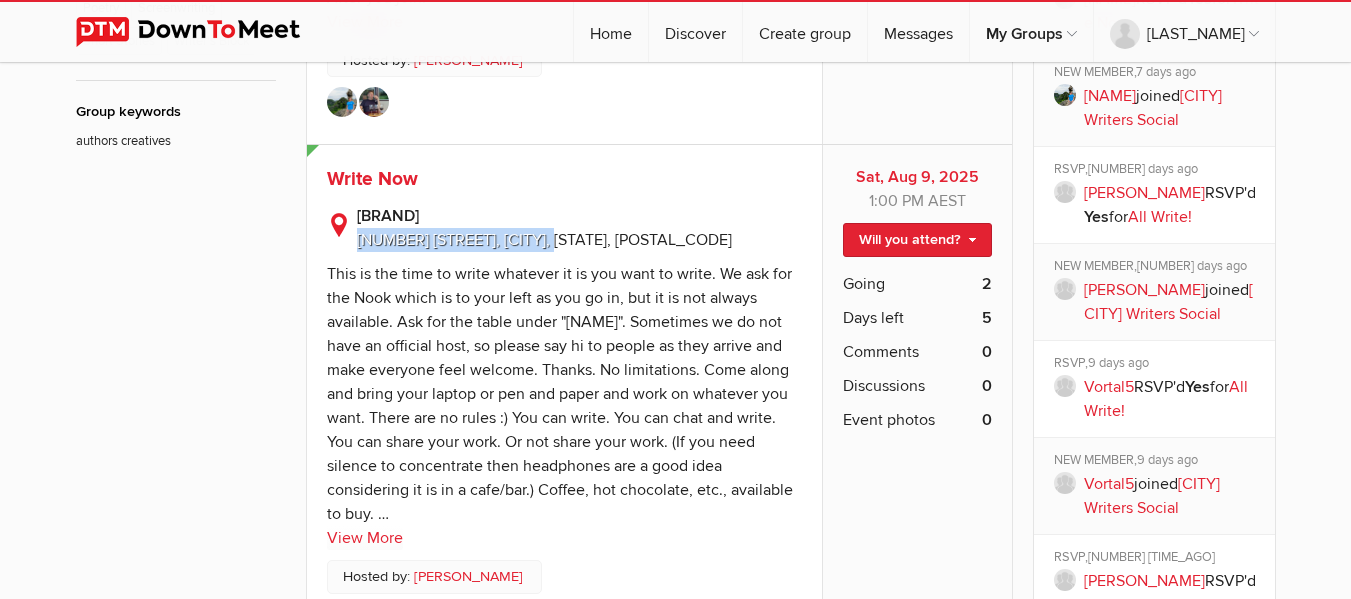 drag, startPoint x: 357, startPoint y: 241, endPoint x: 558, endPoint y: 235, distance: 201.08954 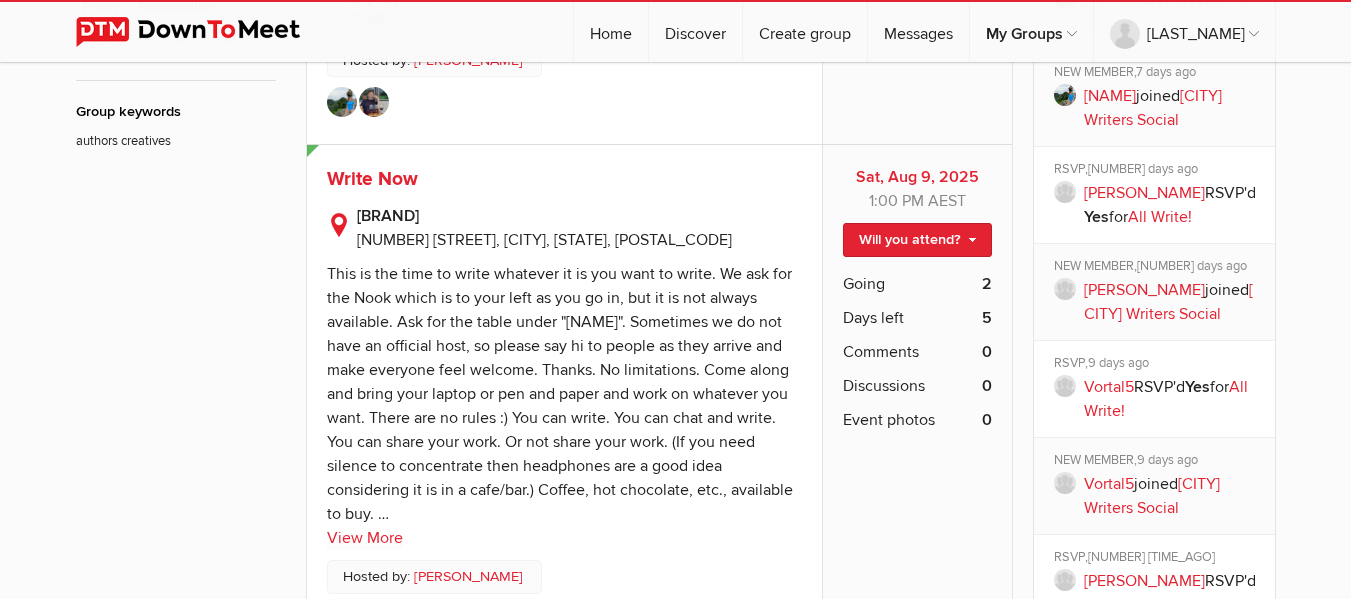 drag, startPoint x: 553, startPoint y: 235, endPoint x: 348, endPoint y: 218, distance: 205.70367 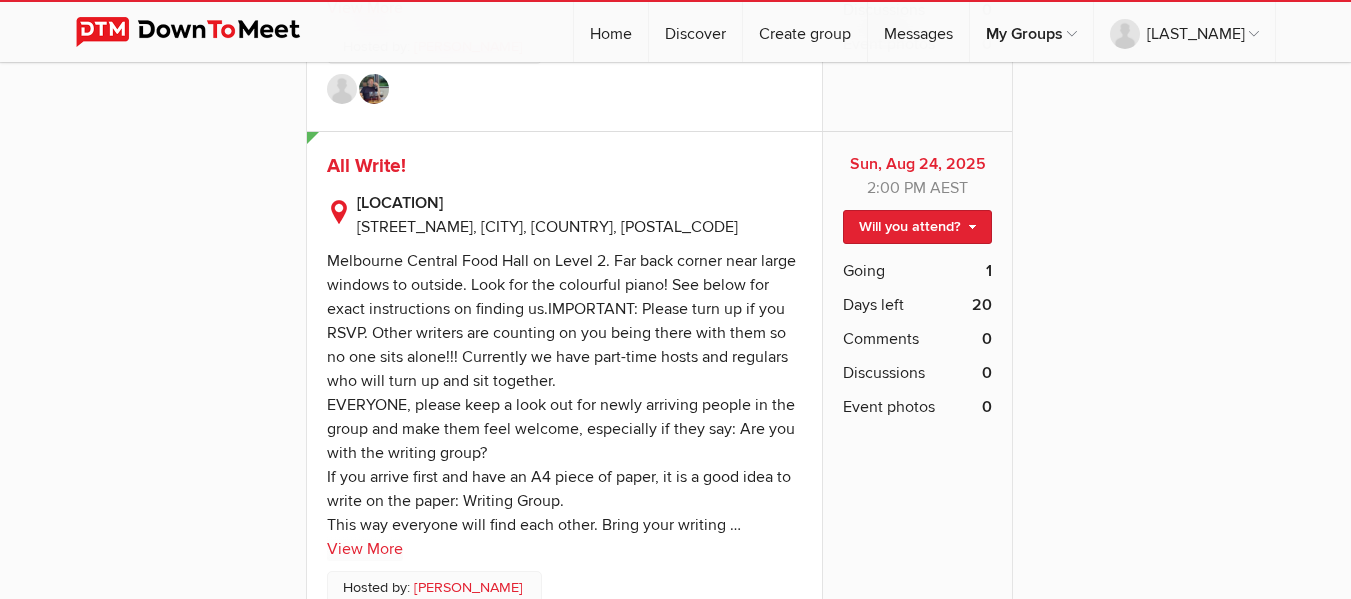 scroll, scrollTop: 3200, scrollLeft: 0, axis: vertical 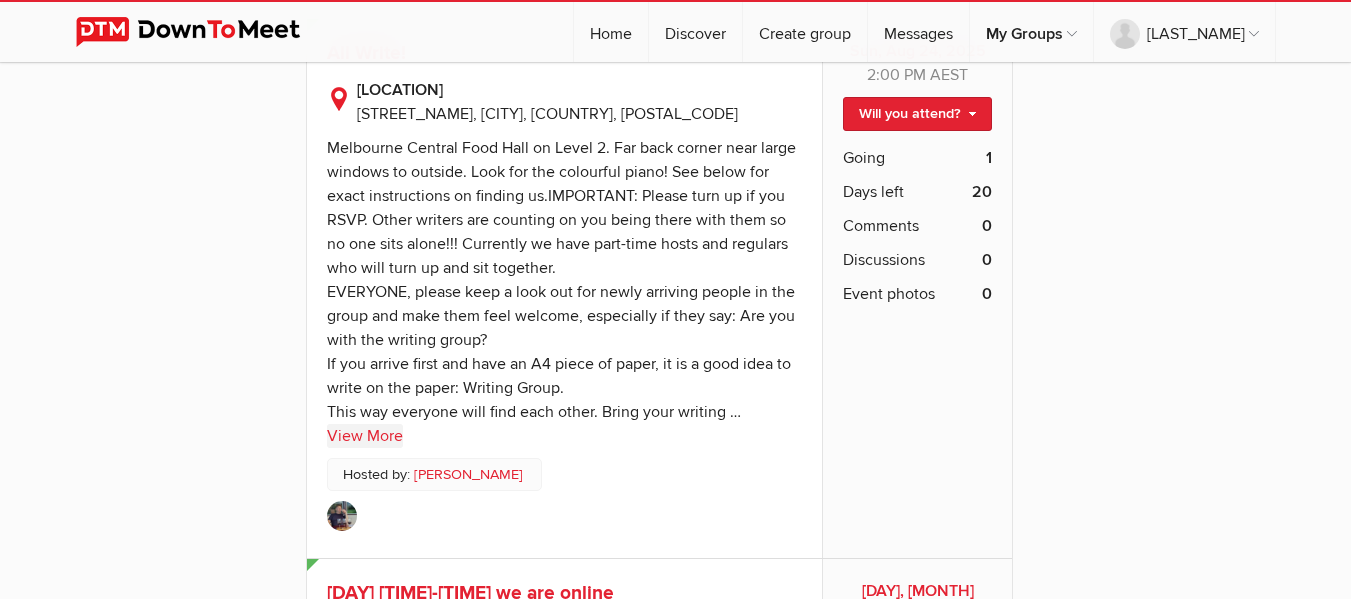 click on "View More" 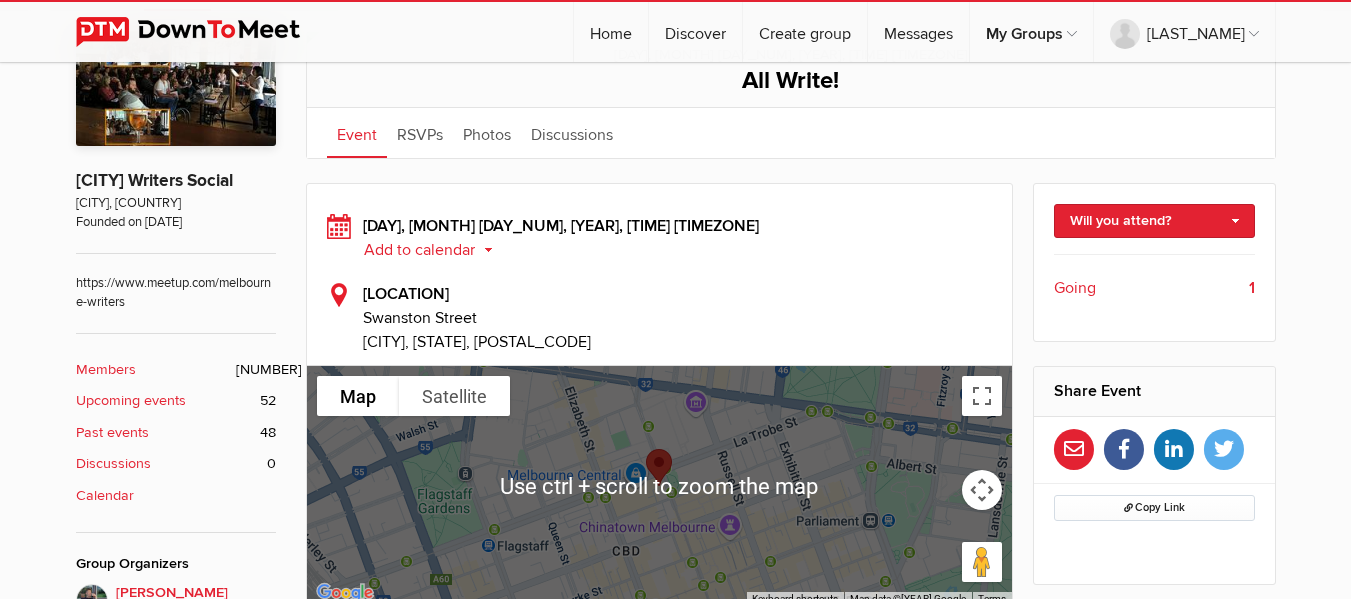 scroll, scrollTop: 180, scrollLeft: 0, axis: vertical 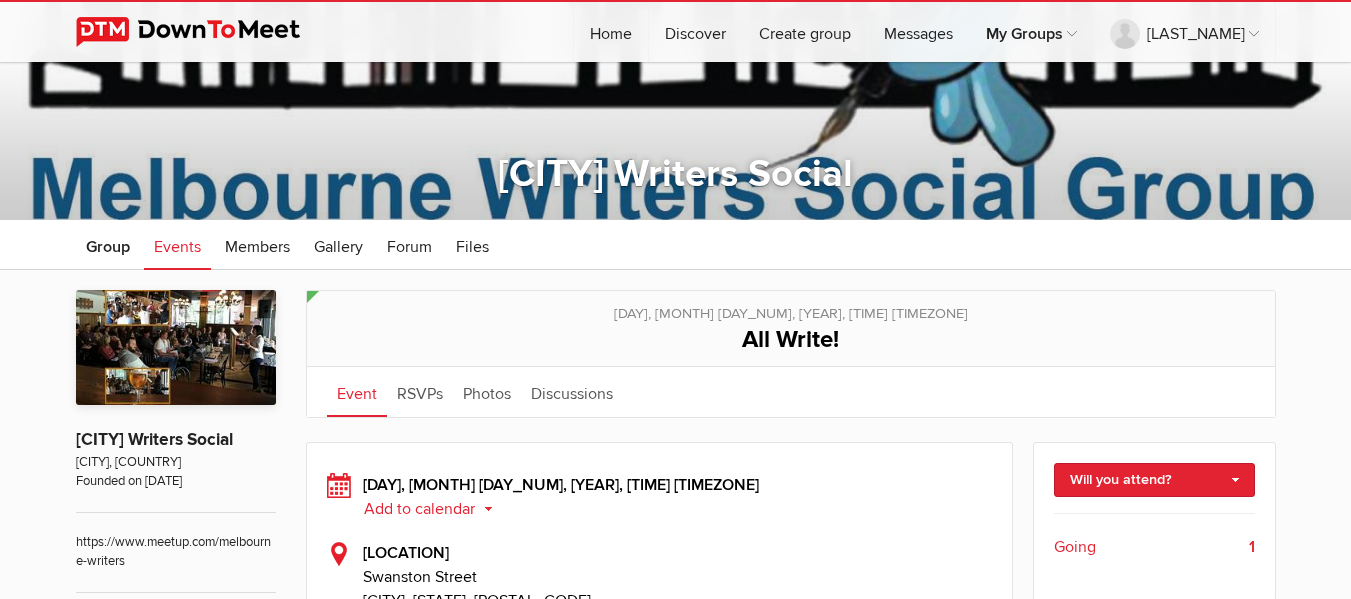 click on "Events" 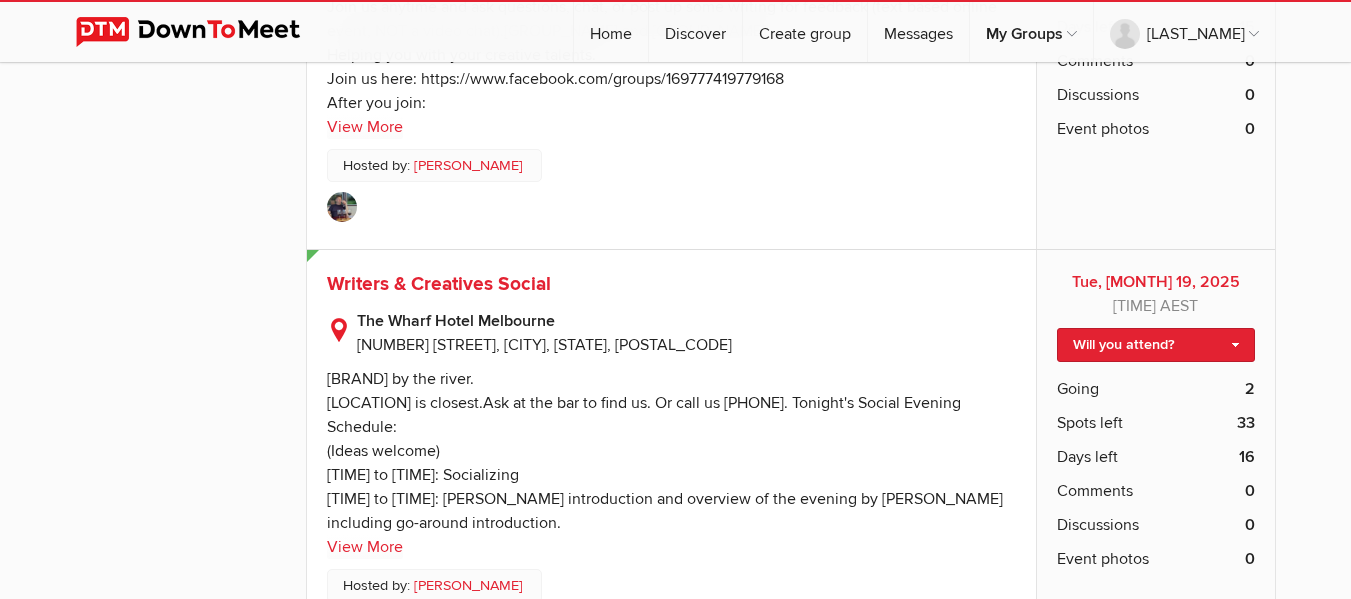 scroll, scrollTop: 2080, scrollLeft: 0, axis: vertical 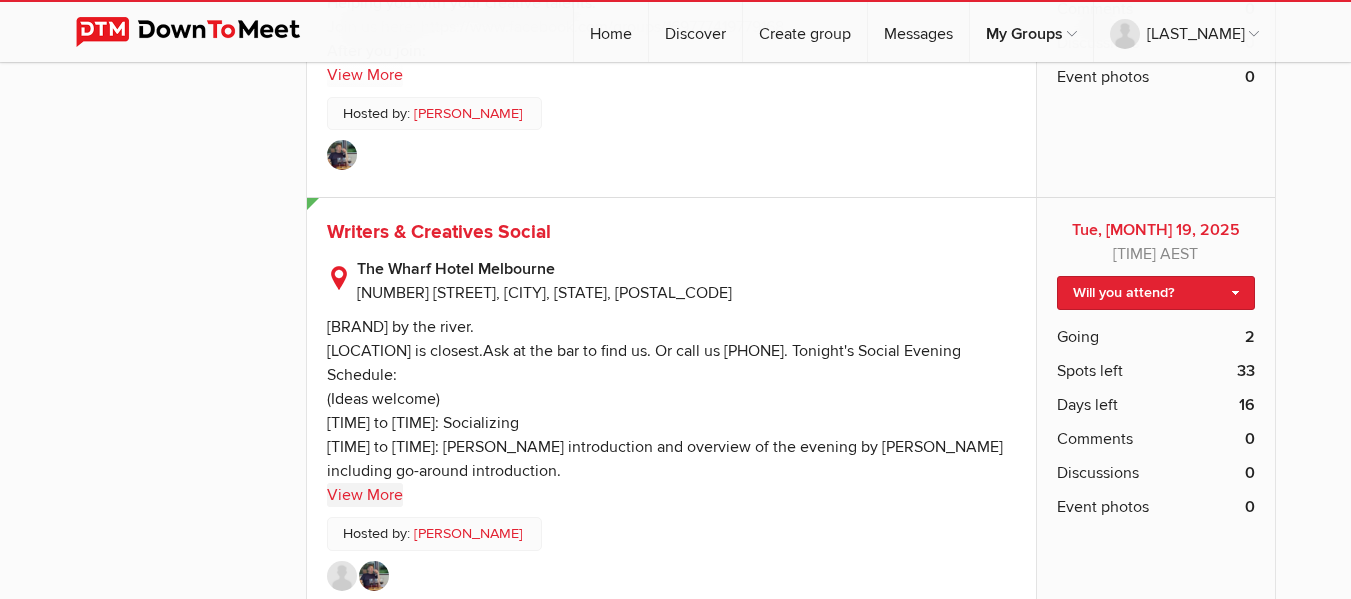 click on "View More" 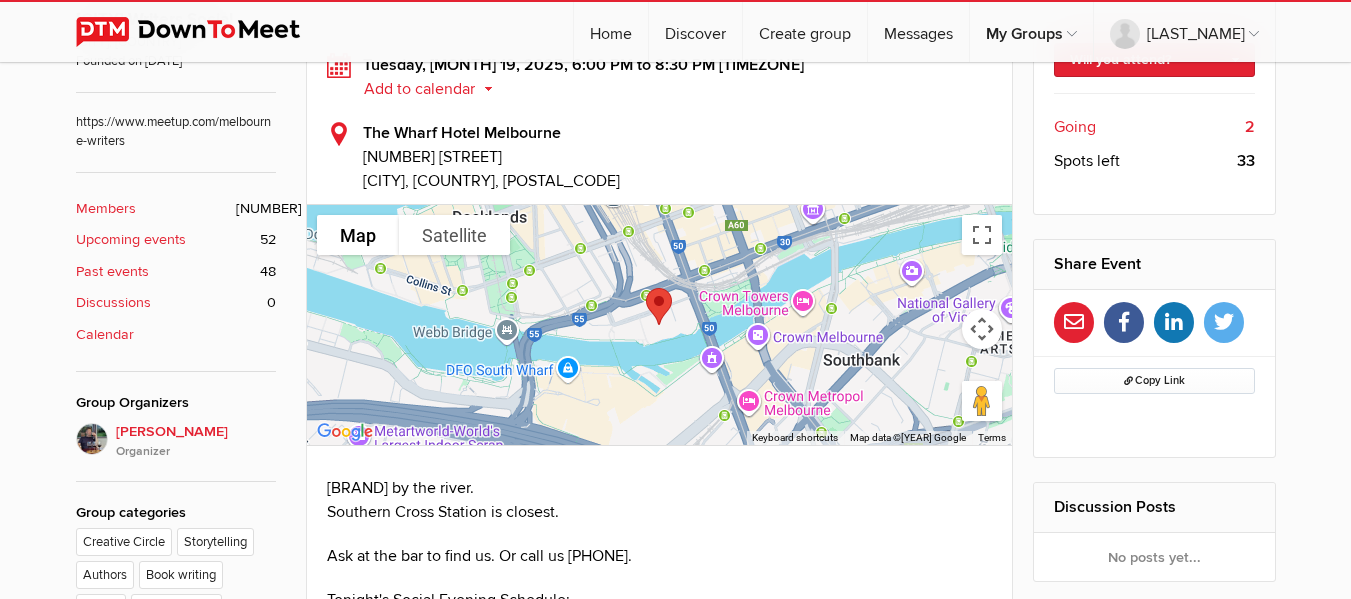 scroll, scrollTop: 500, scrollLeft: 0, axis: vertical 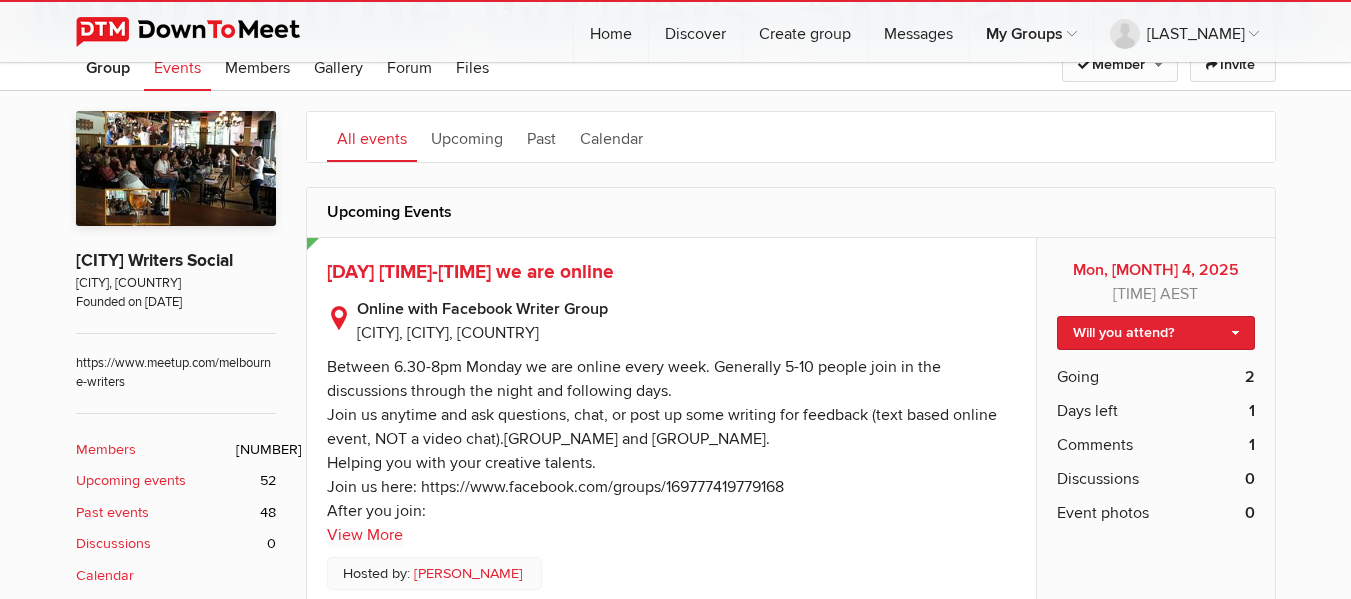 click on "Mon, [MONTH] 4, 2025, 6:30 PM [TIMEZONE]" 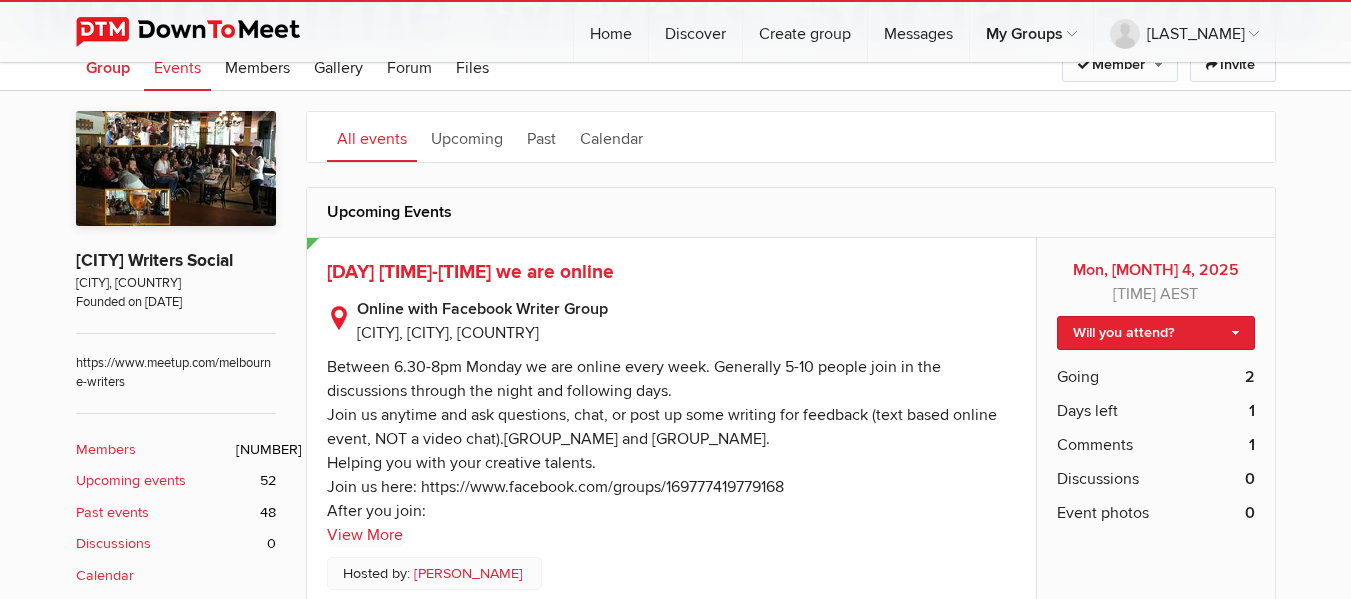 click on "Group" 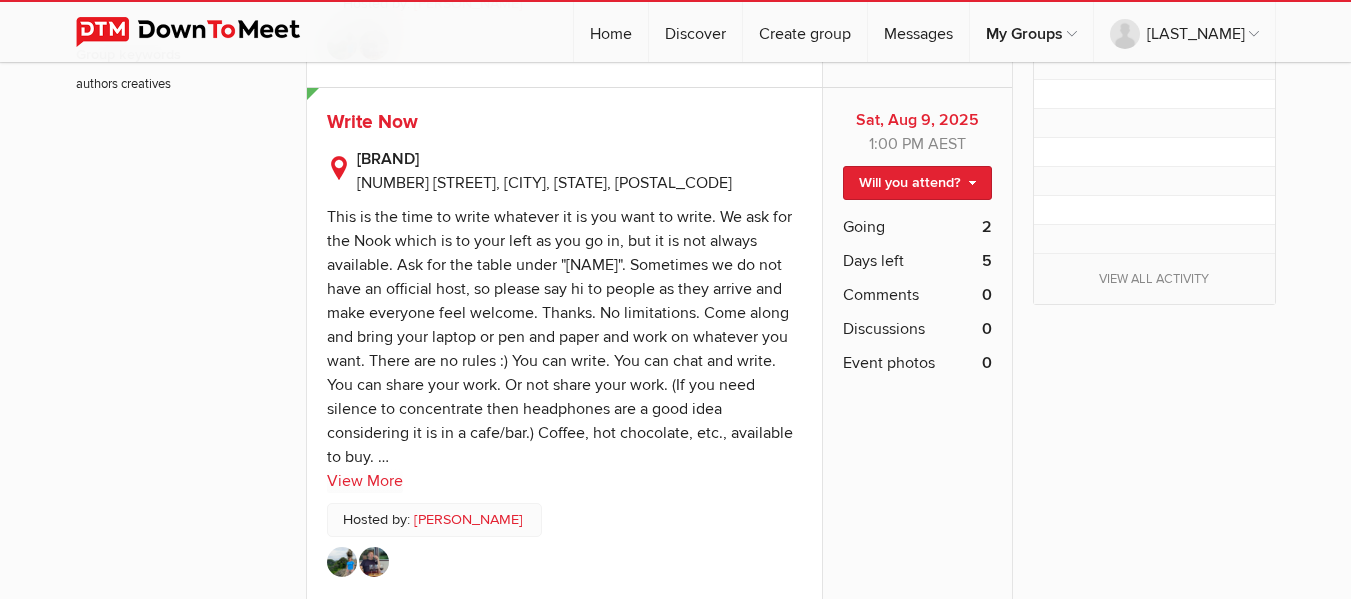 scroll, scrollTop: 1259, scrollLeft: 0, axis: vertical 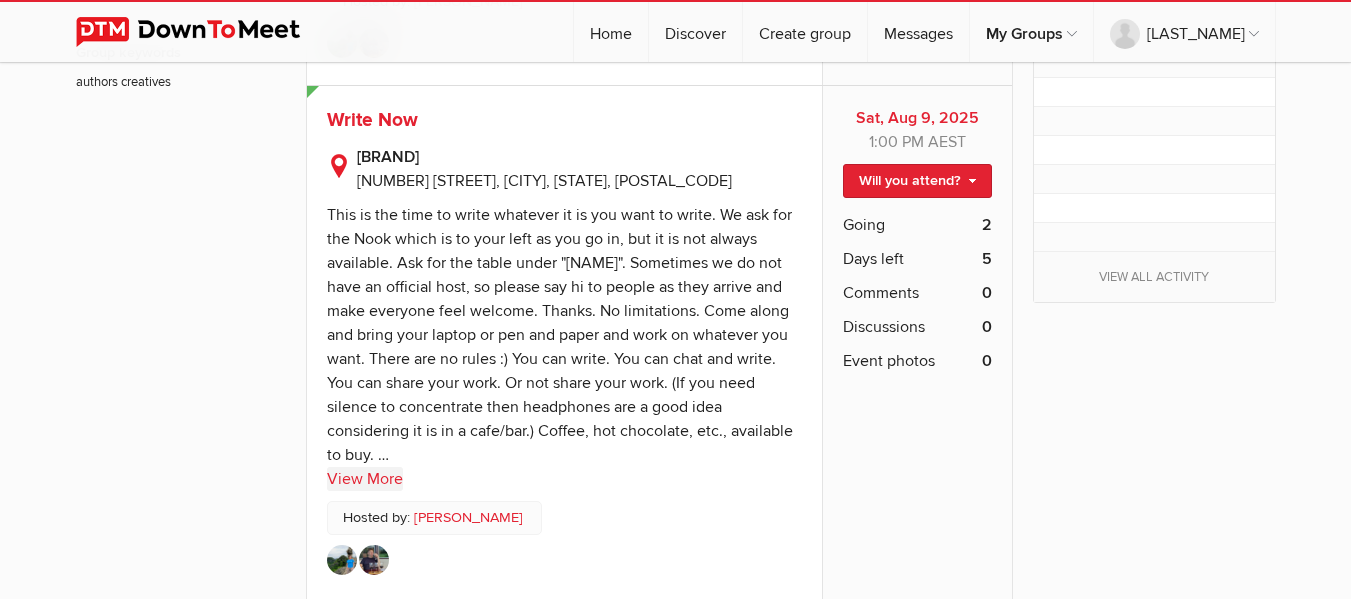 click on "View More" 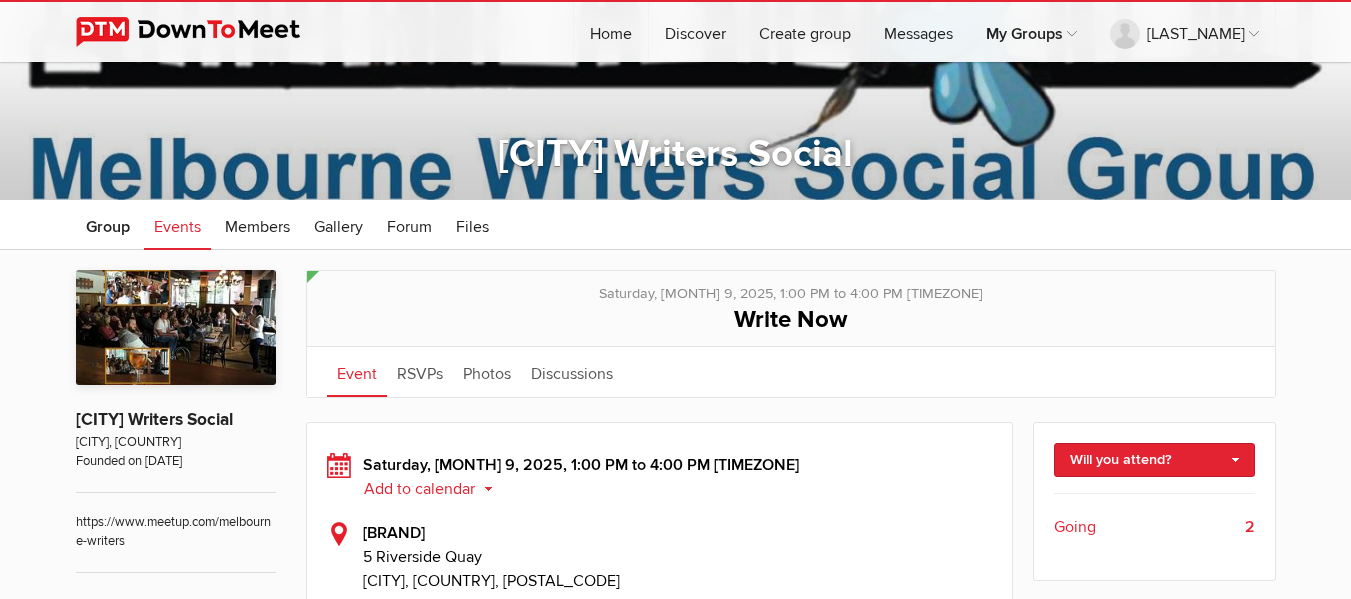 scroll, scrollTop: 400, scrollLeft: 0, axis: vertical 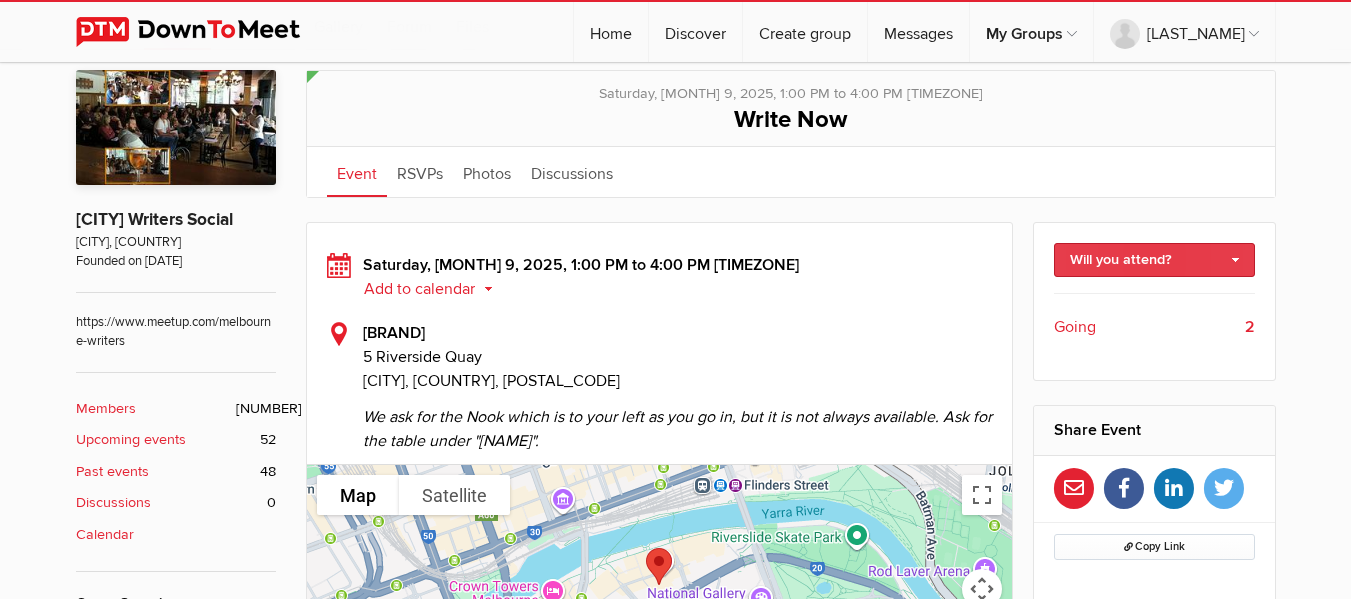click on "Will you attend?" 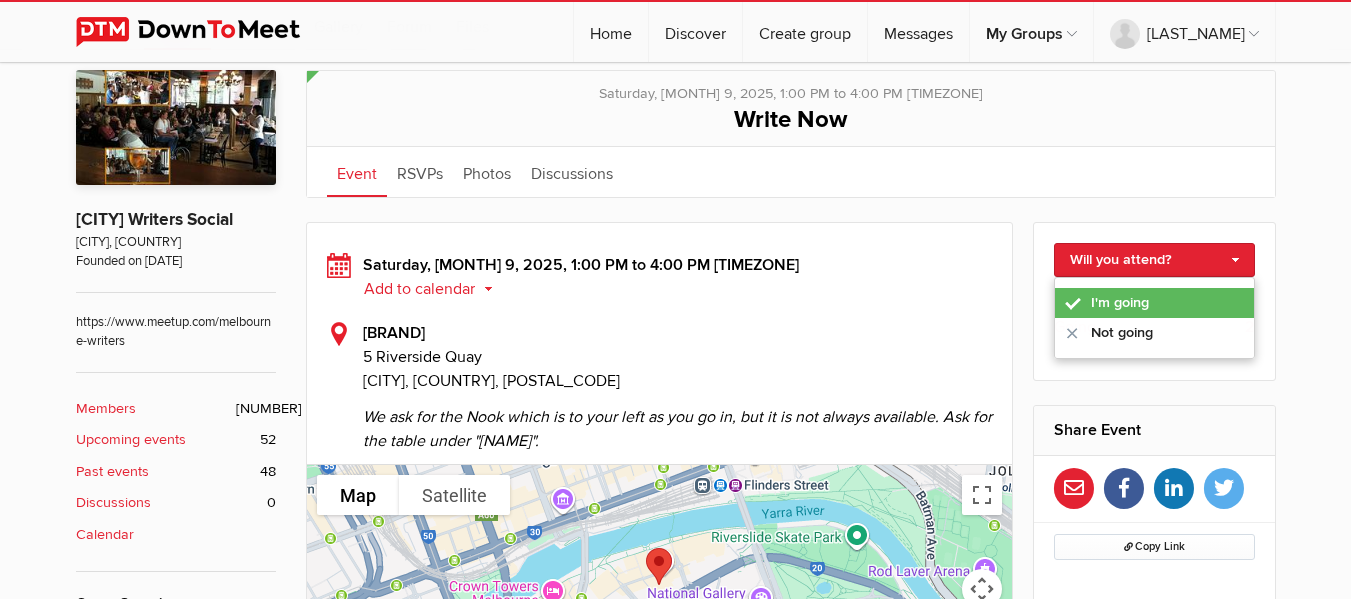 click on "I'm going" 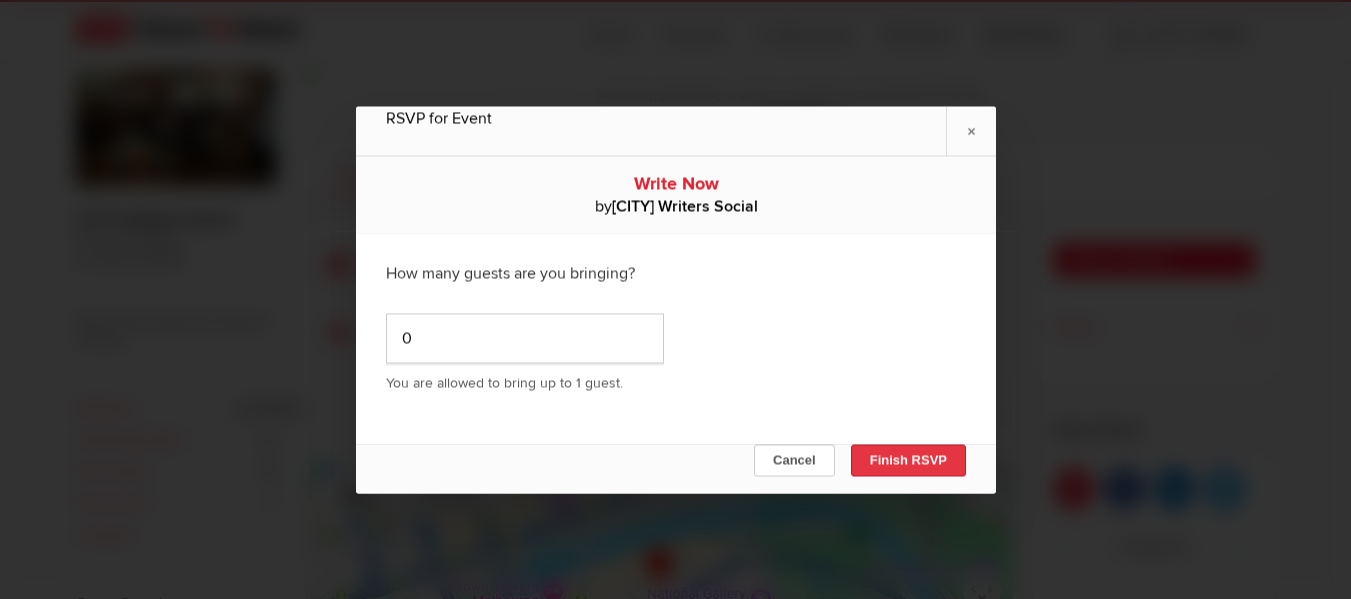 click on "Finish RSVP" 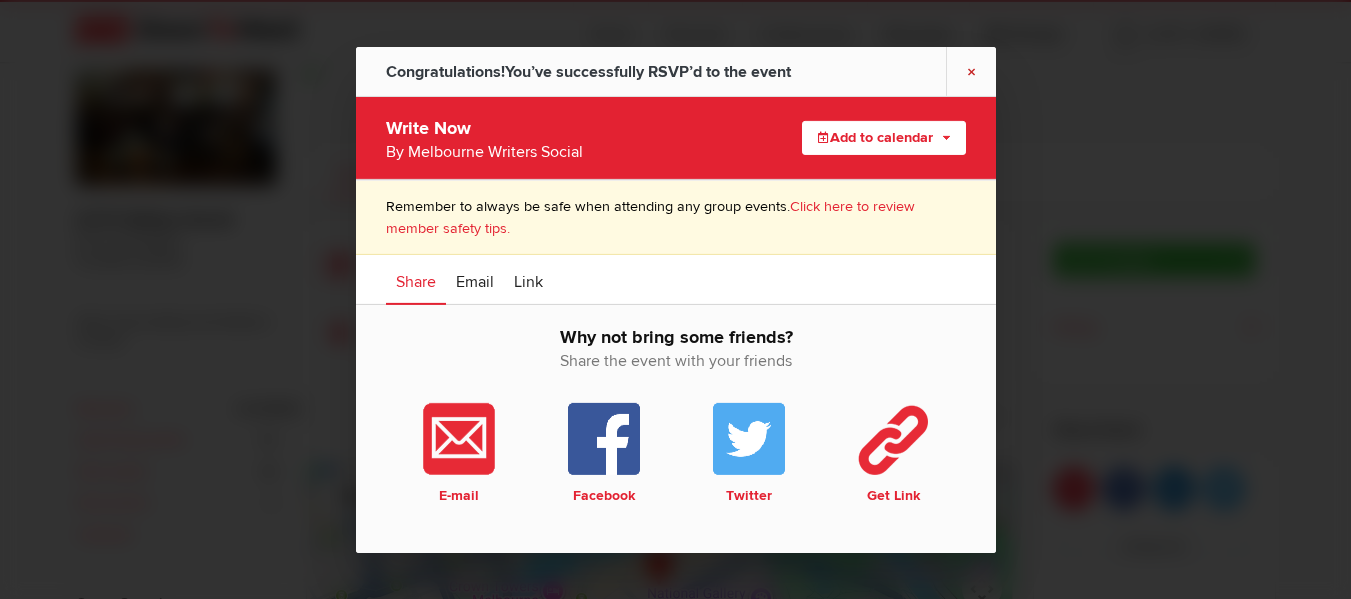 click on "×" 